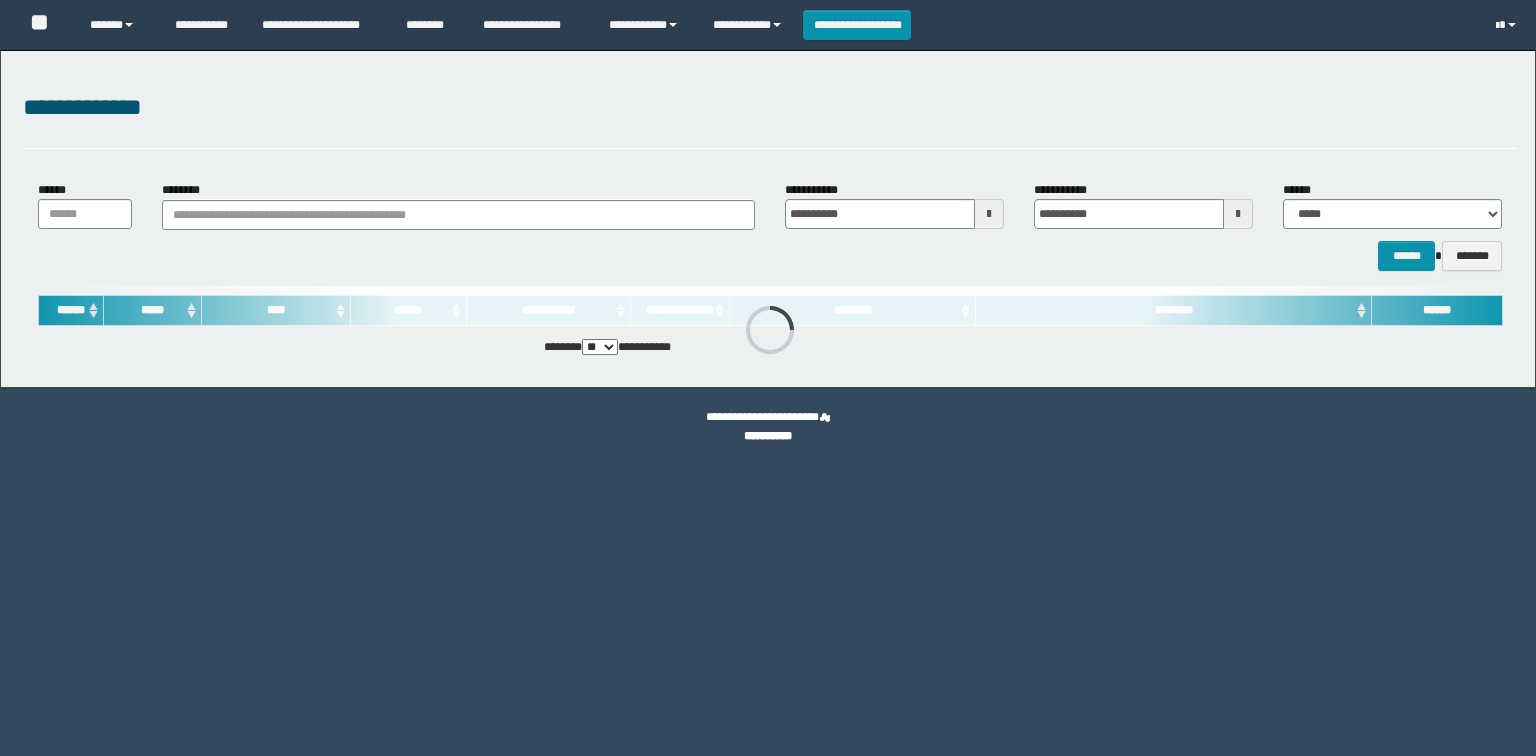 scroll, scrollTop: 0, scrollLeft: 0, axis: both 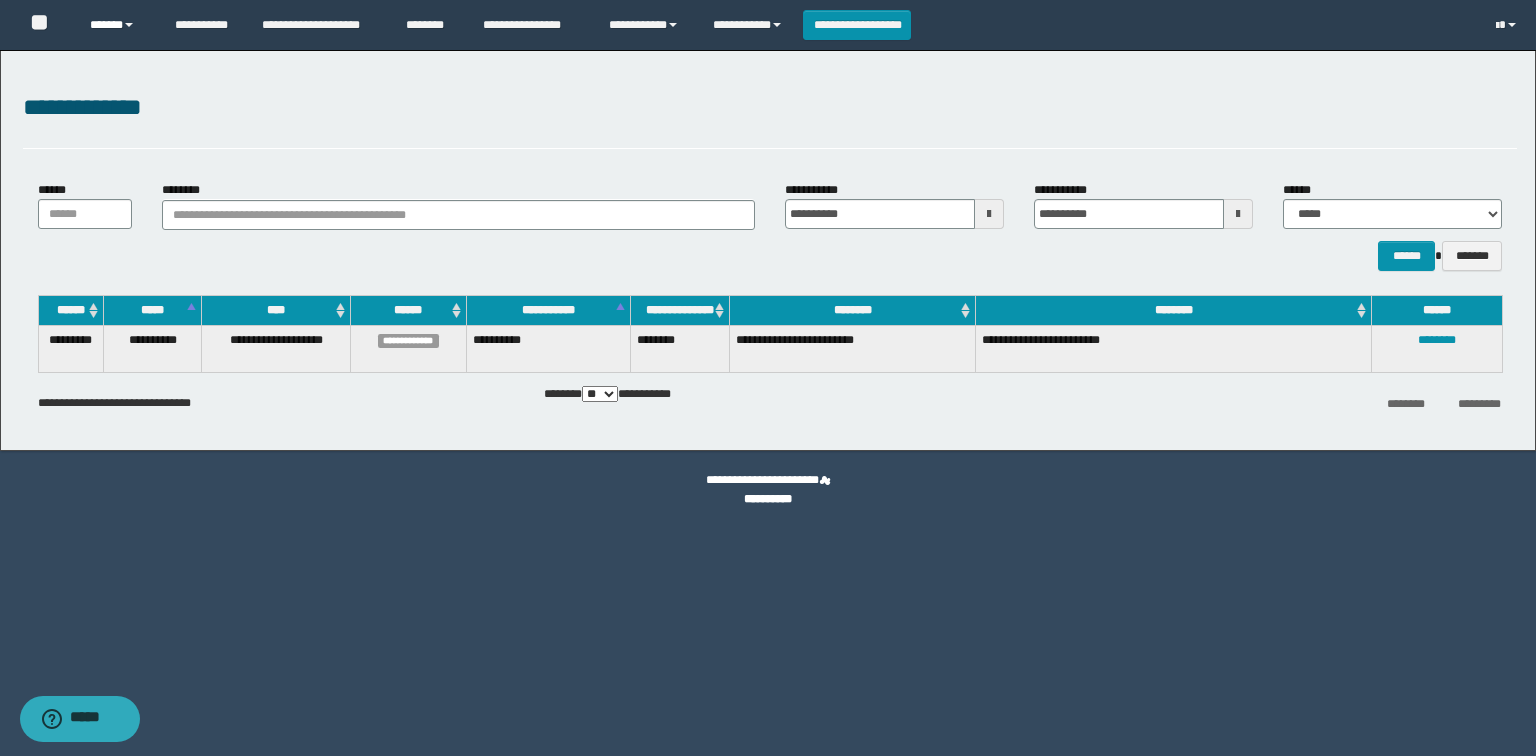 click on "******" at bounding box center [117, 25] 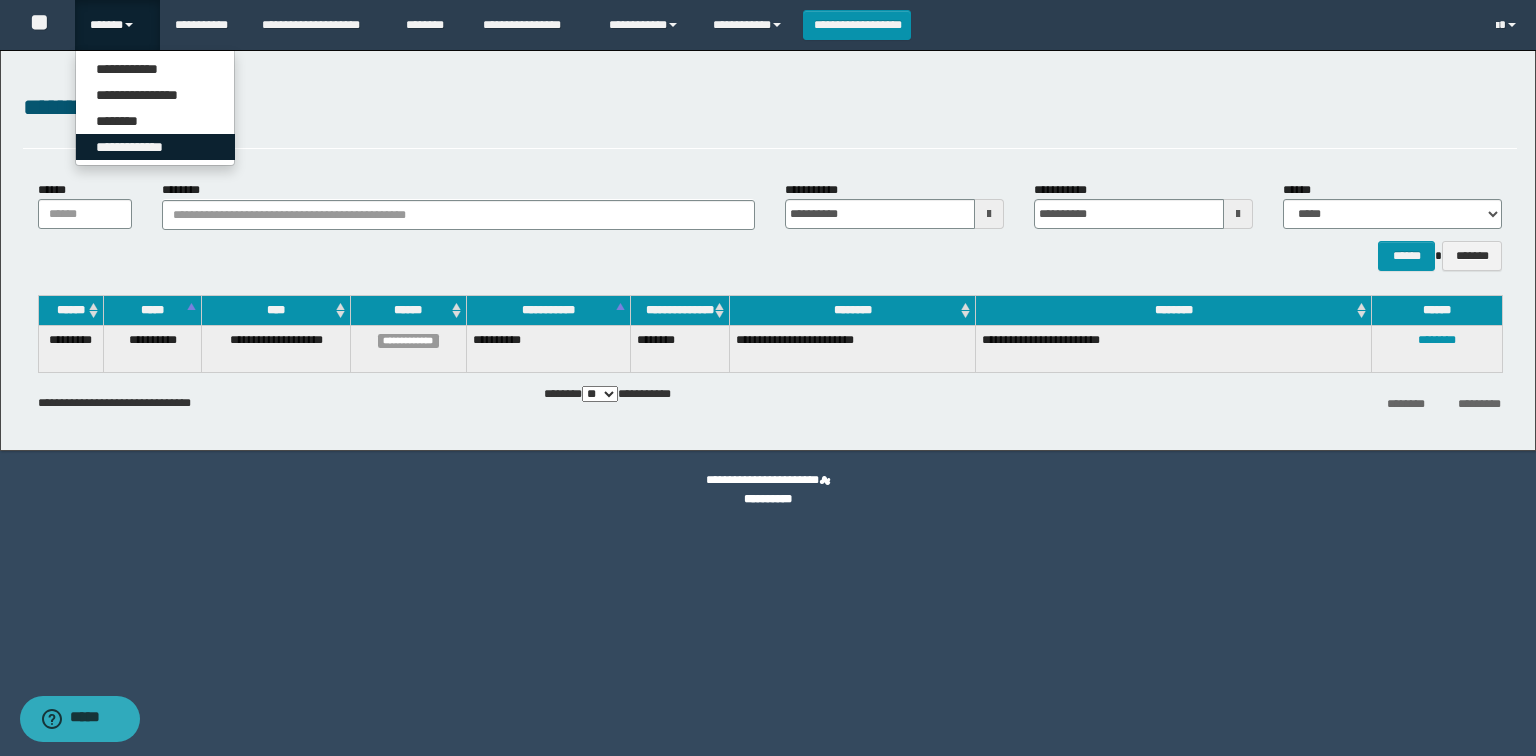 click on "**********" at bounding box center (155, 147) 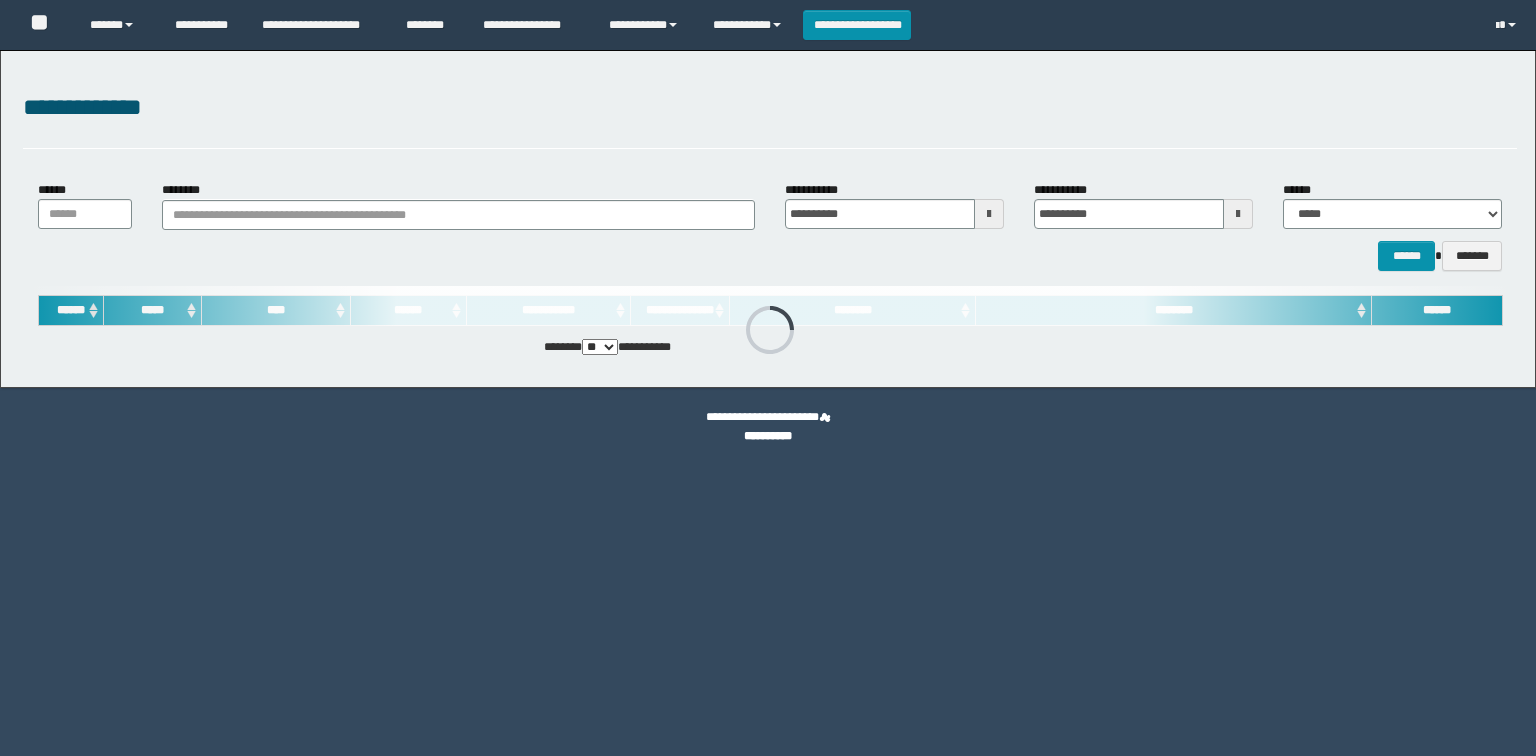 scroll, scrollTop: 0, scrollLeft: 0, axis: both 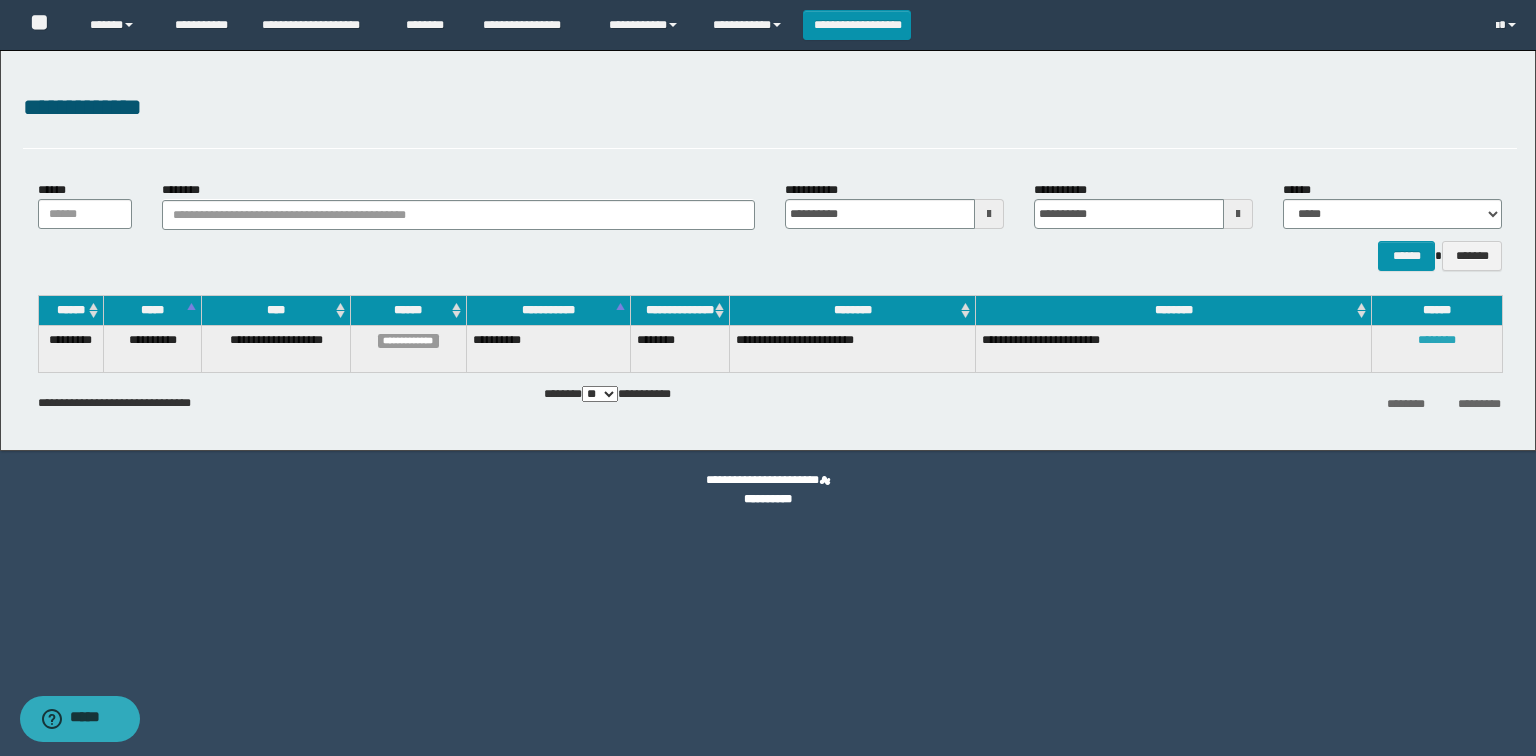 click on "********" at bounding box center (1437, 340) 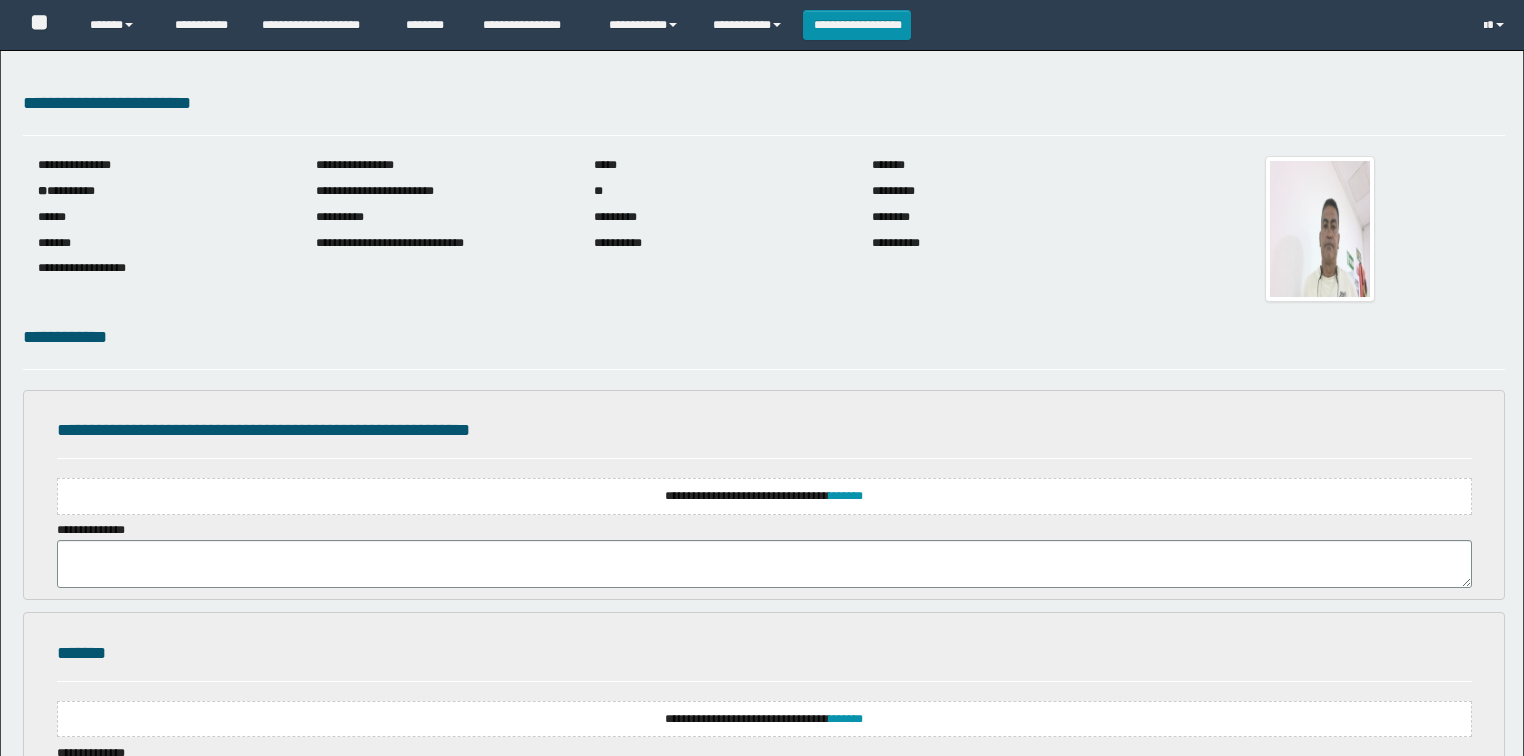 scroll, scrollTop: 0, scrollLeft: 0, axis: both 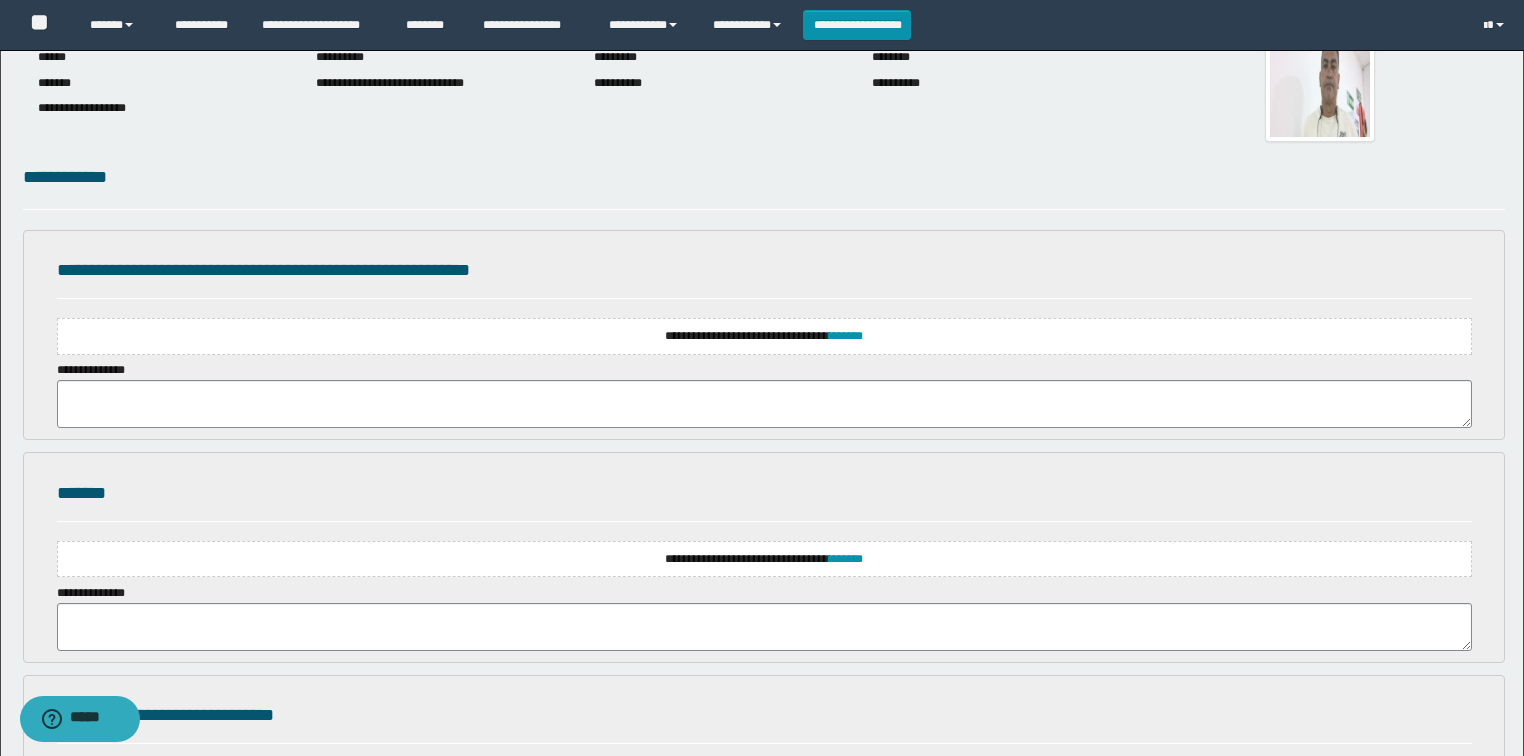 click on "**********" at bounding box center [764, 336] 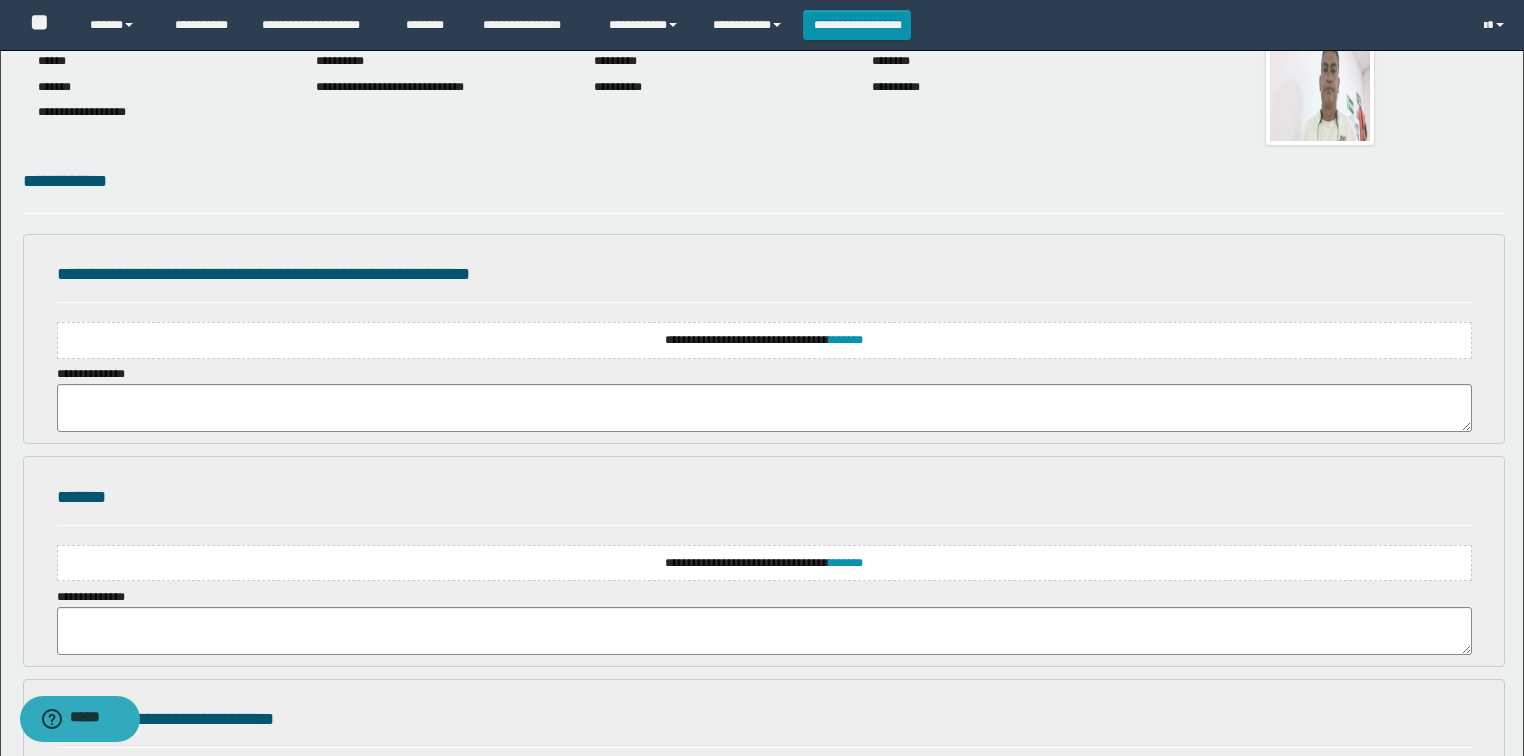 scroll, scrollTop: 160, scrollLeft: 0, axis: vertical 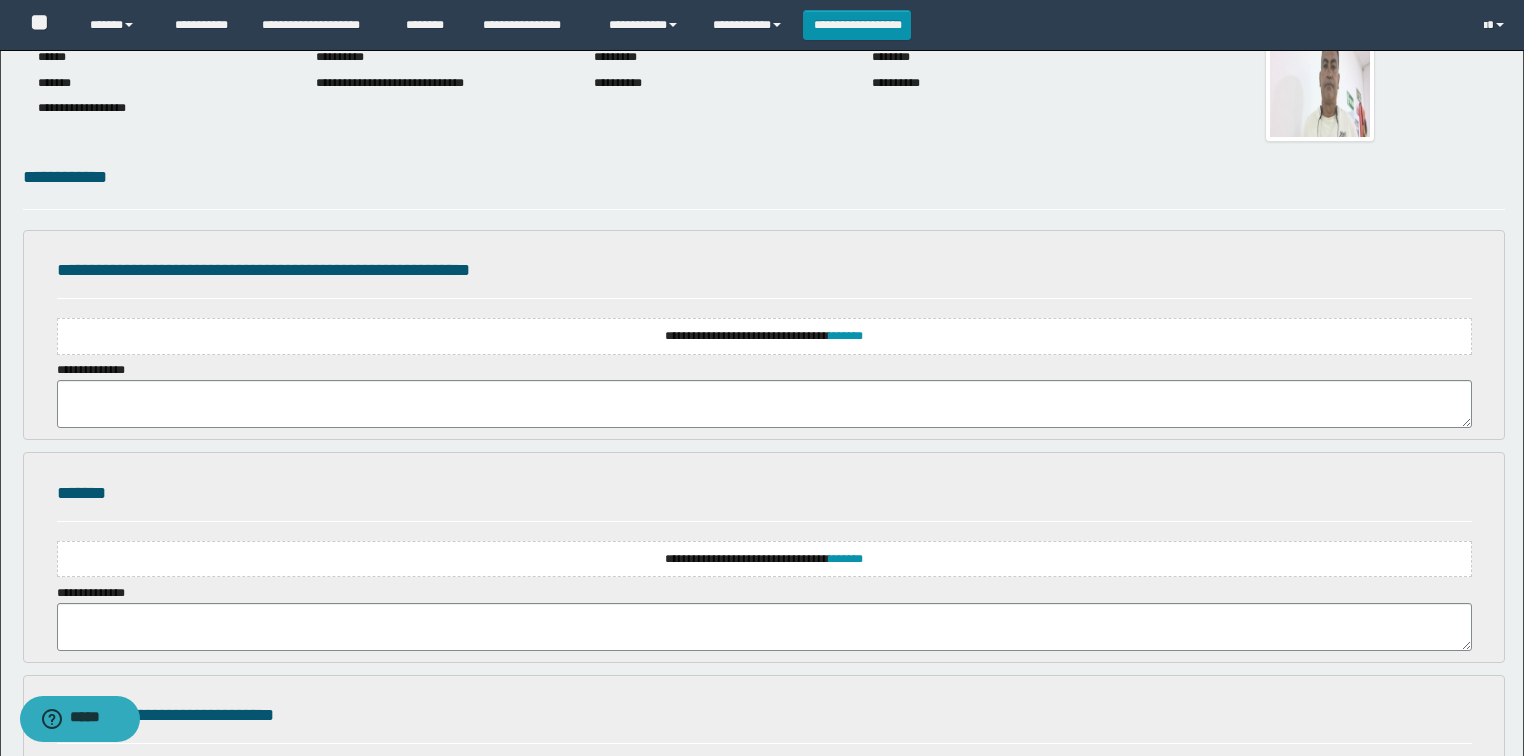 click on "**********" at bounding box center [764, 336] 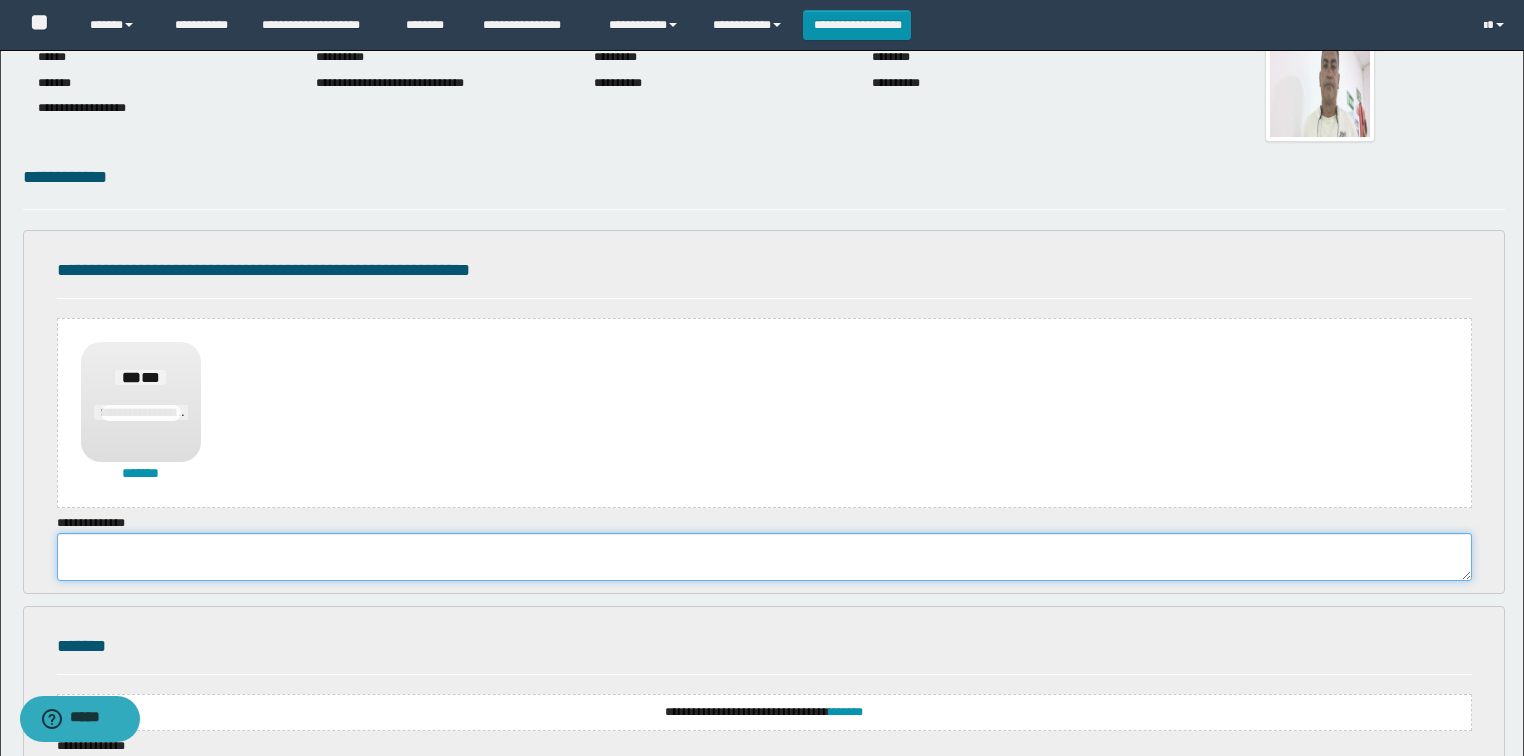 click at bounding box center (764, 557) 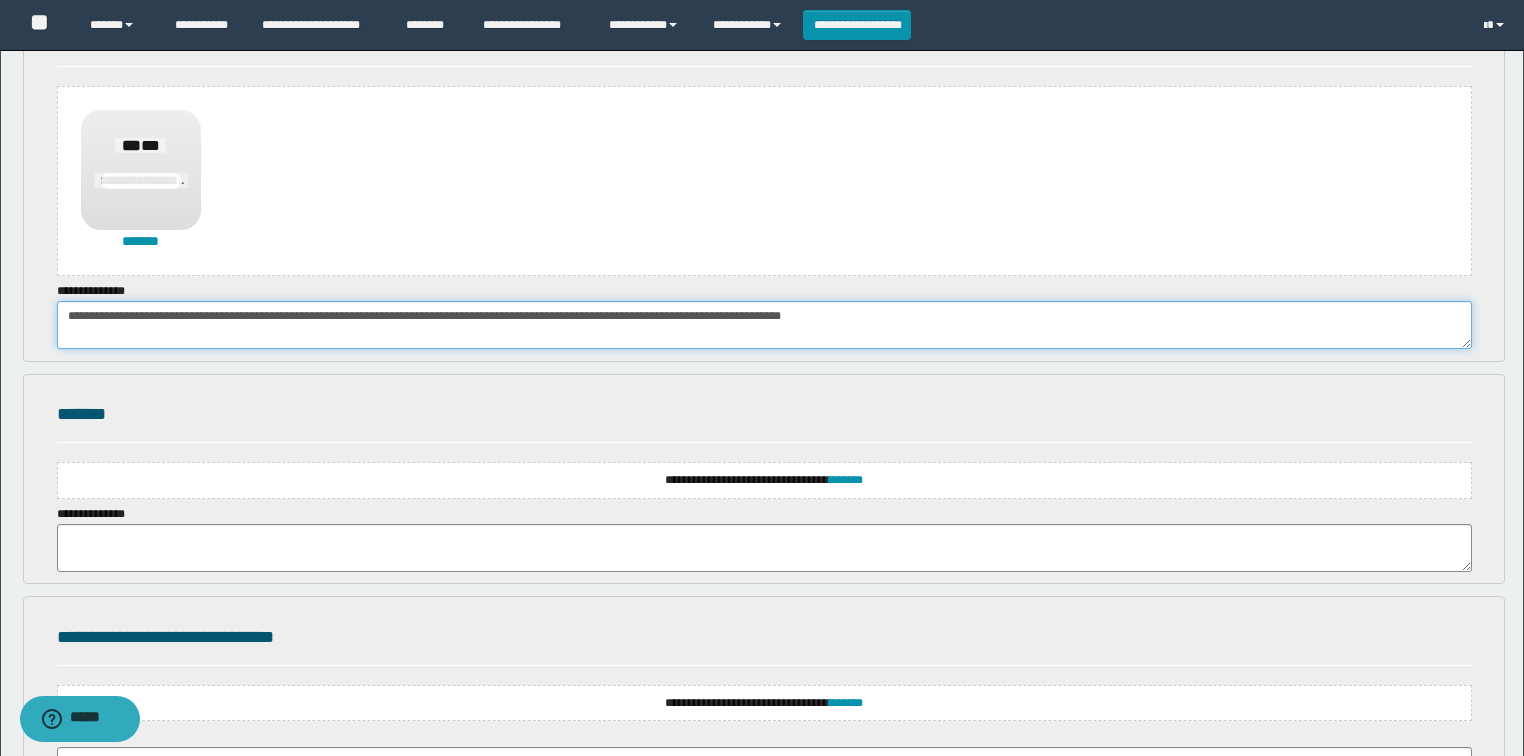 scroll, scrollTop: 400, scrollLeft: 0, axis: vertical 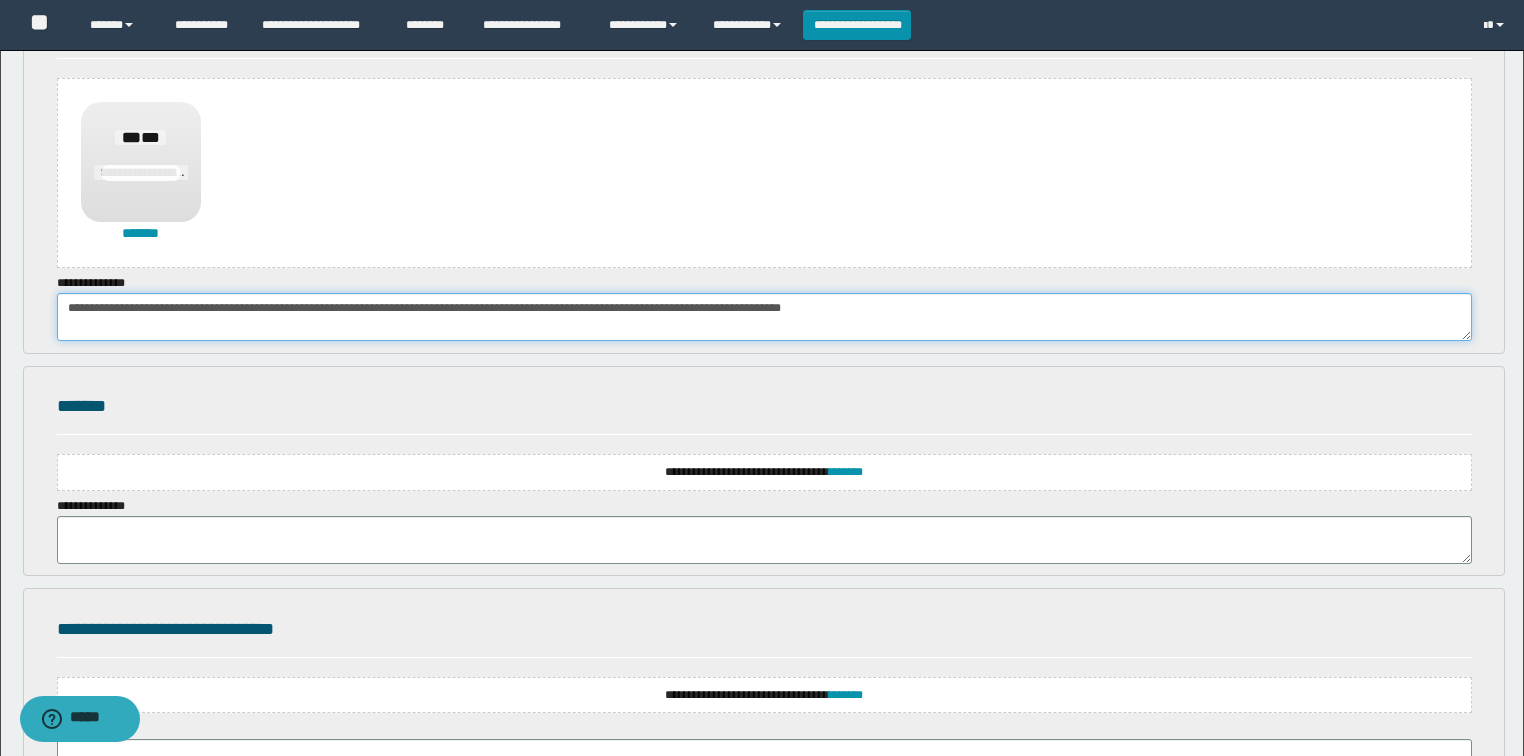 type on "**********" 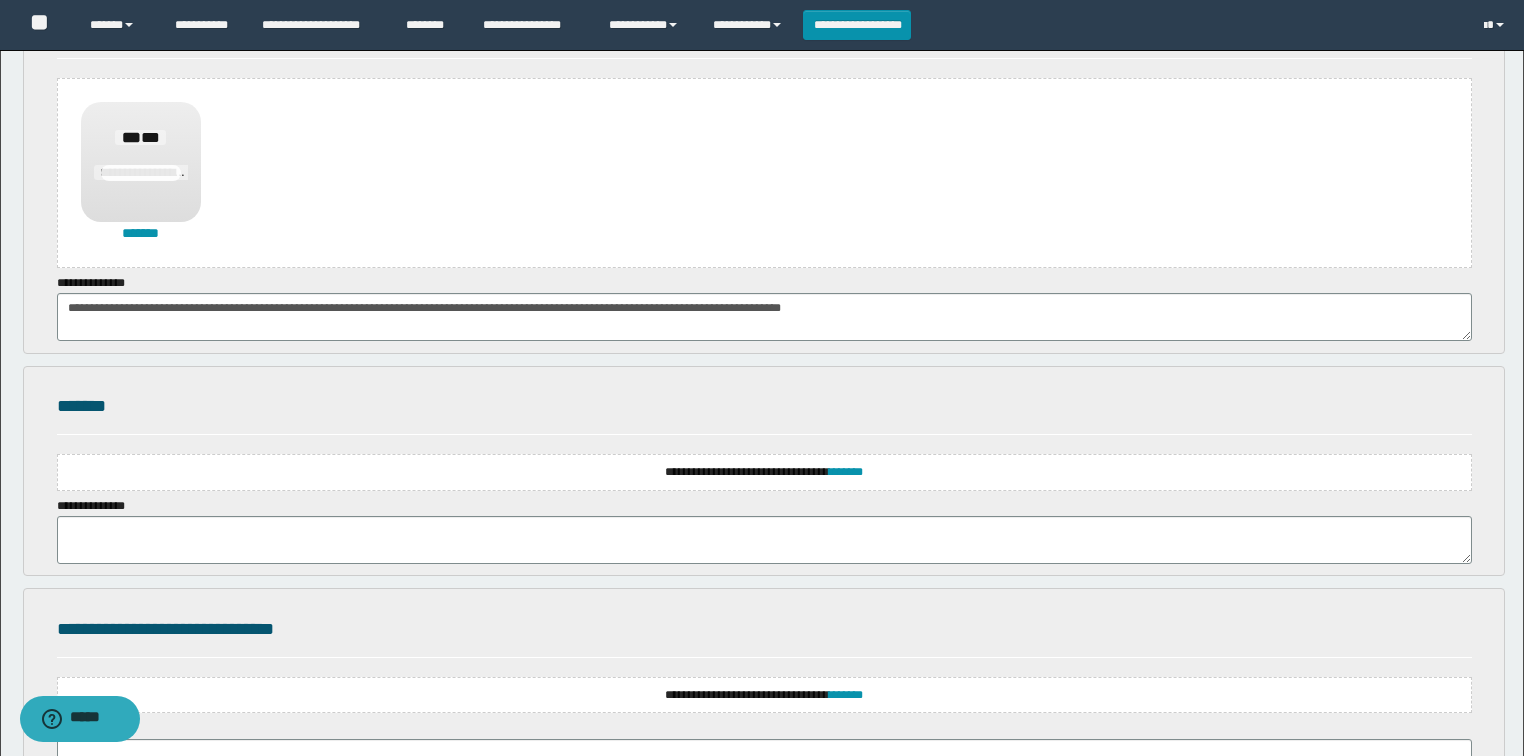 click on "**********" at bounding box center (764, 472) 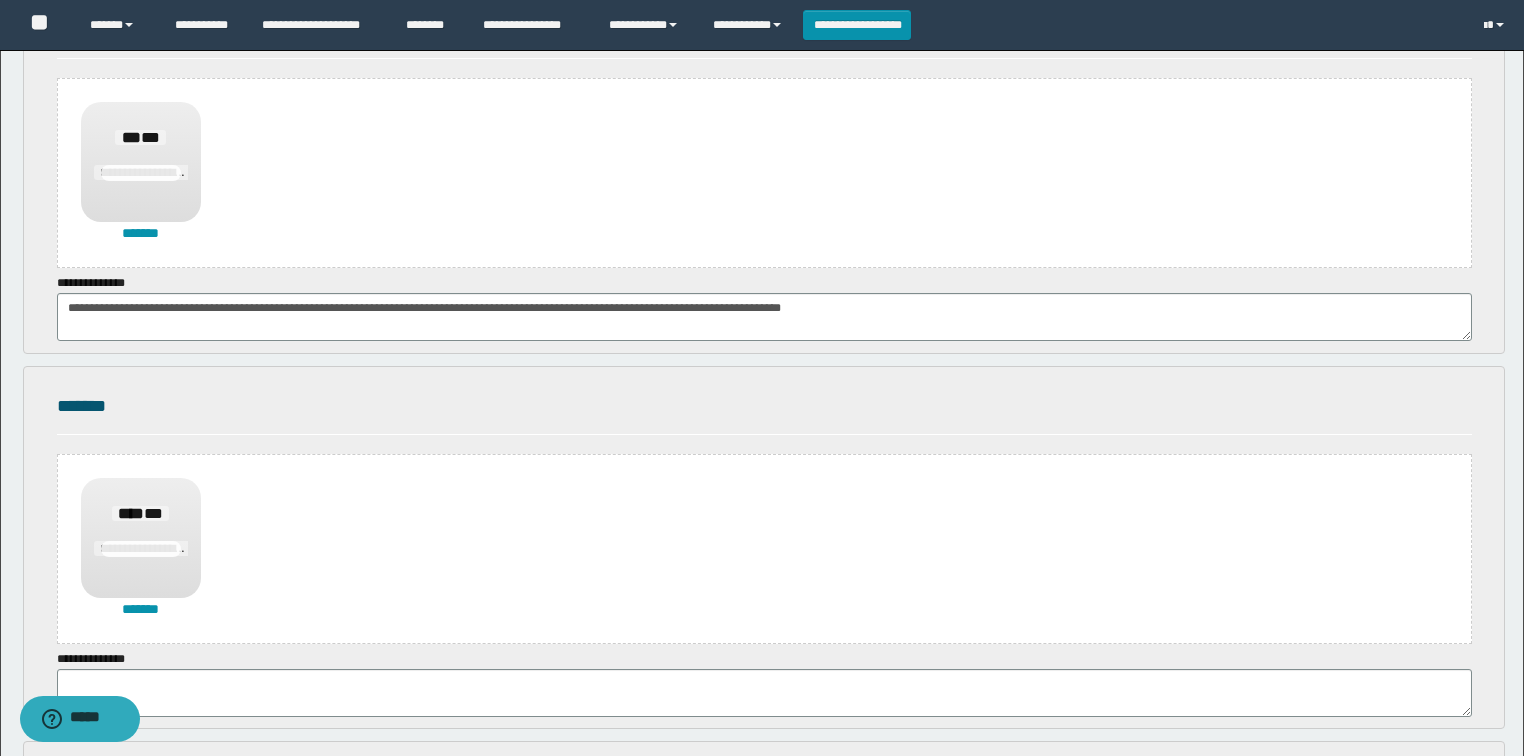 scroll, scrollTop: 480, scrollLeft: 0, axis: vertical 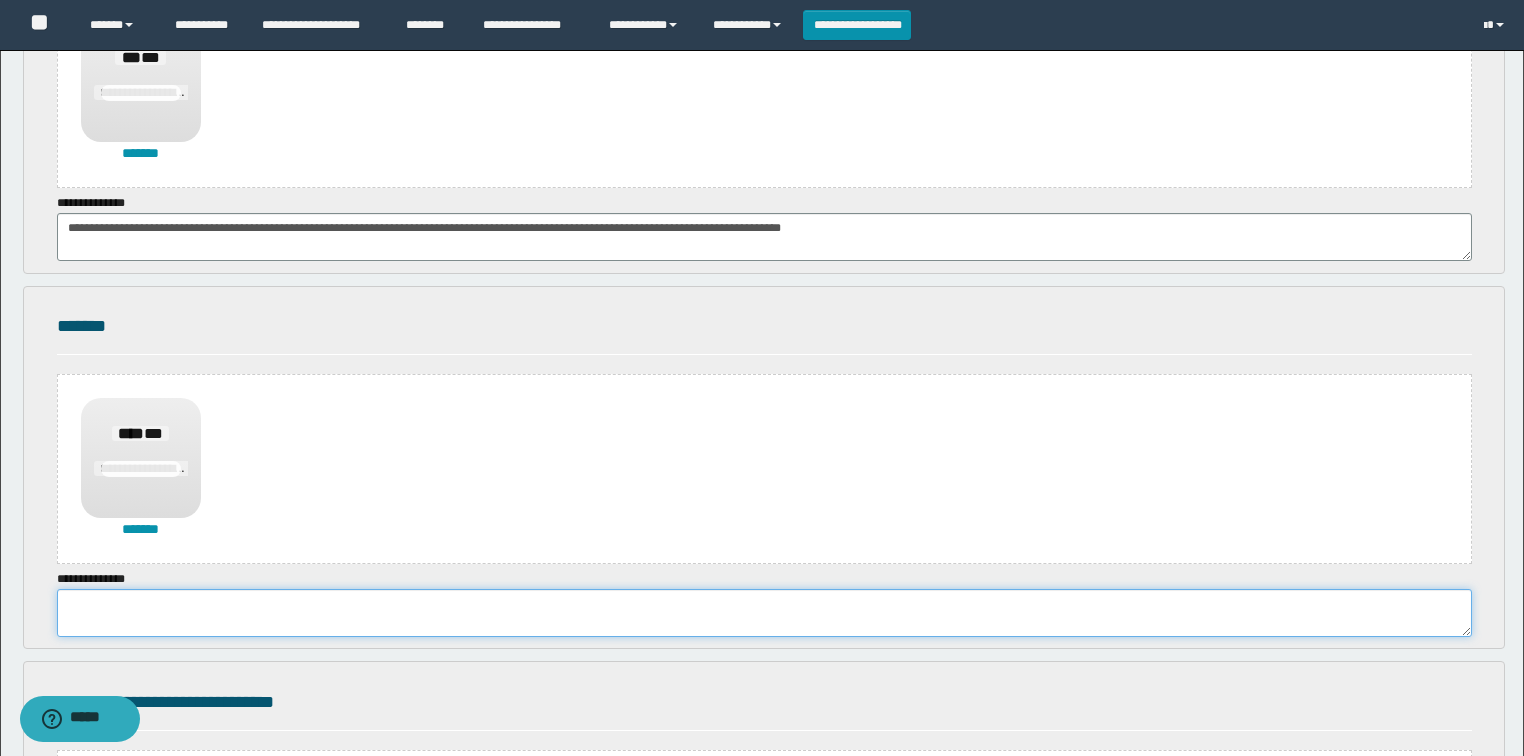 click at bounding box center (764, 613) 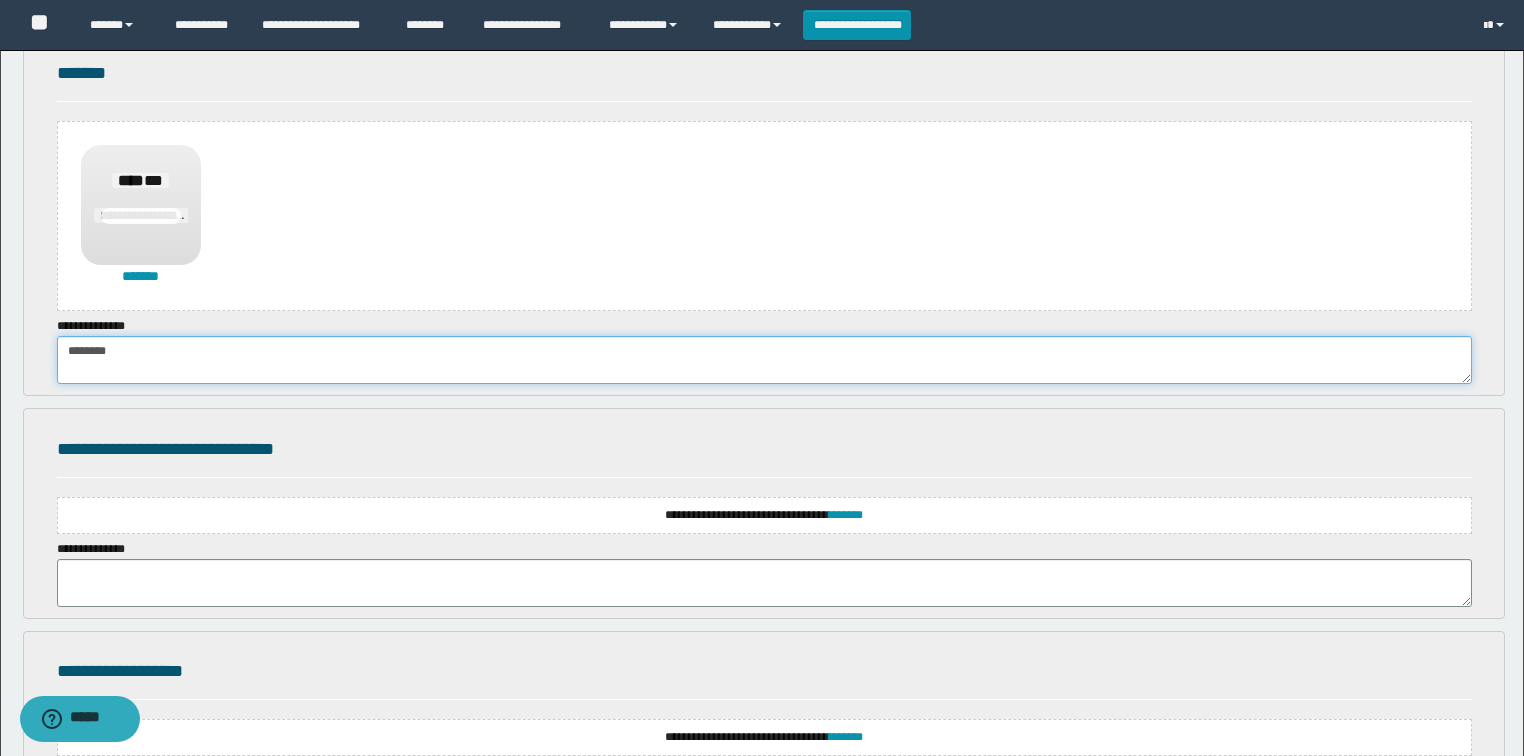 scroll, scrollTop: 800, scrollLeft: 0, axis: vertical 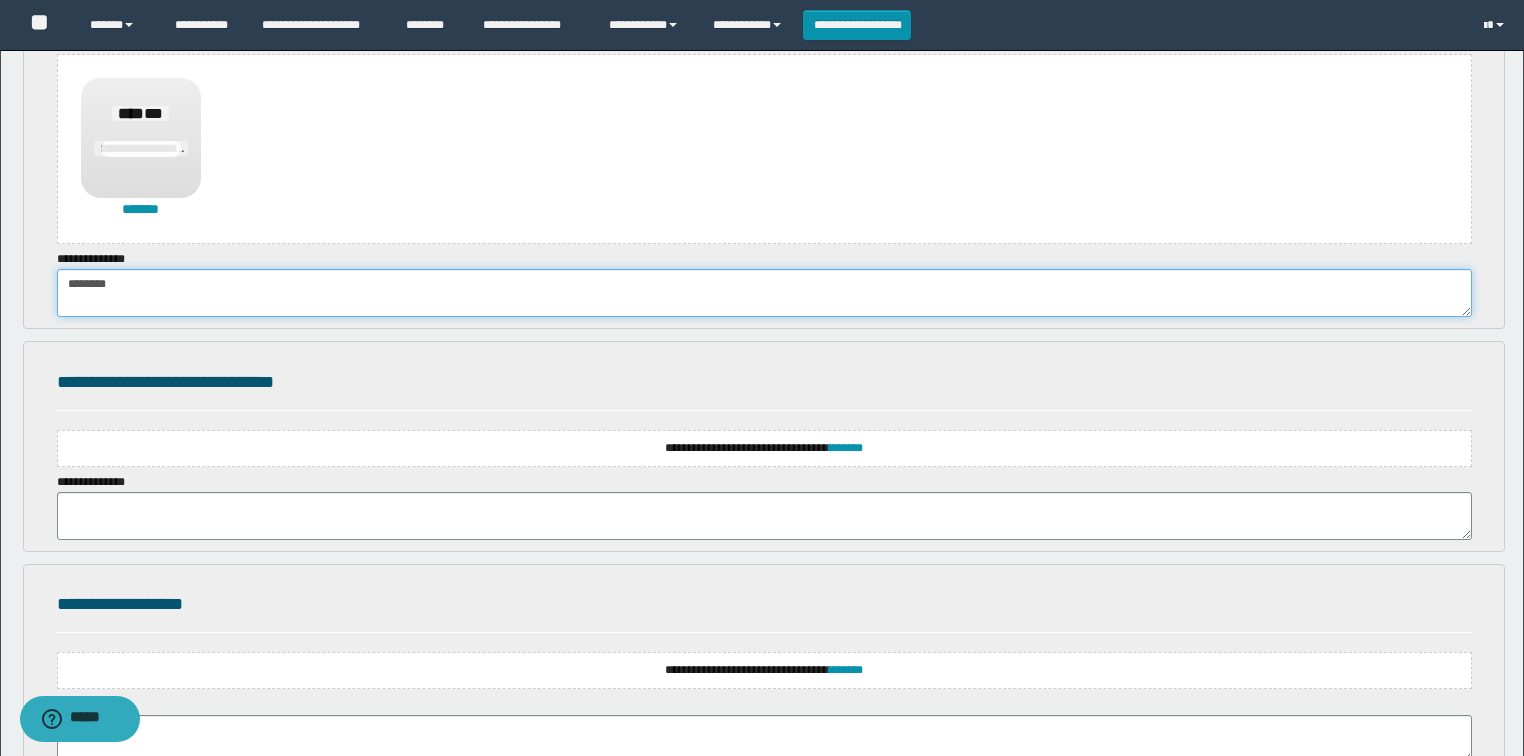 type on "********" 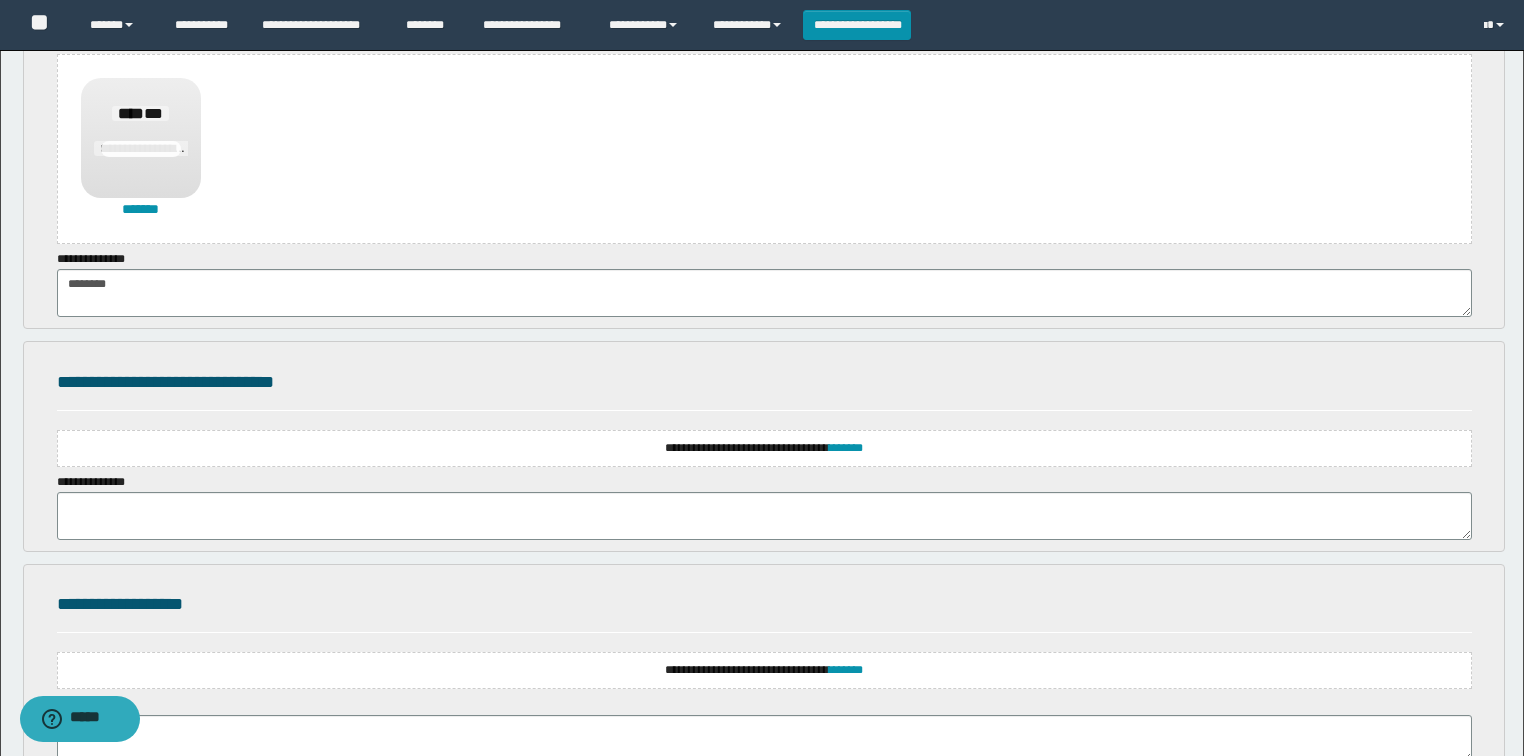 click on "**********" at bounding box center [764, 448] 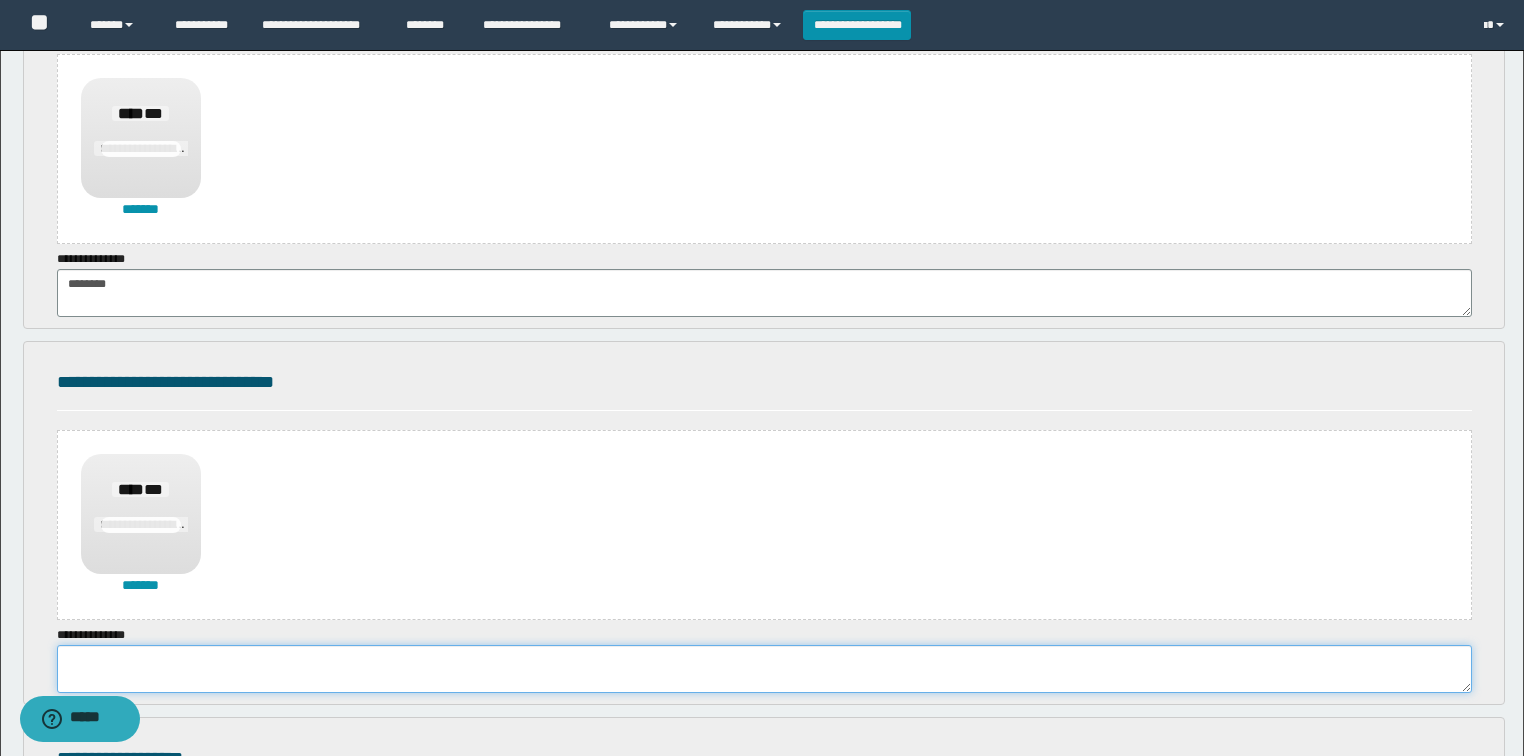 click at bounding box center [764, 669] 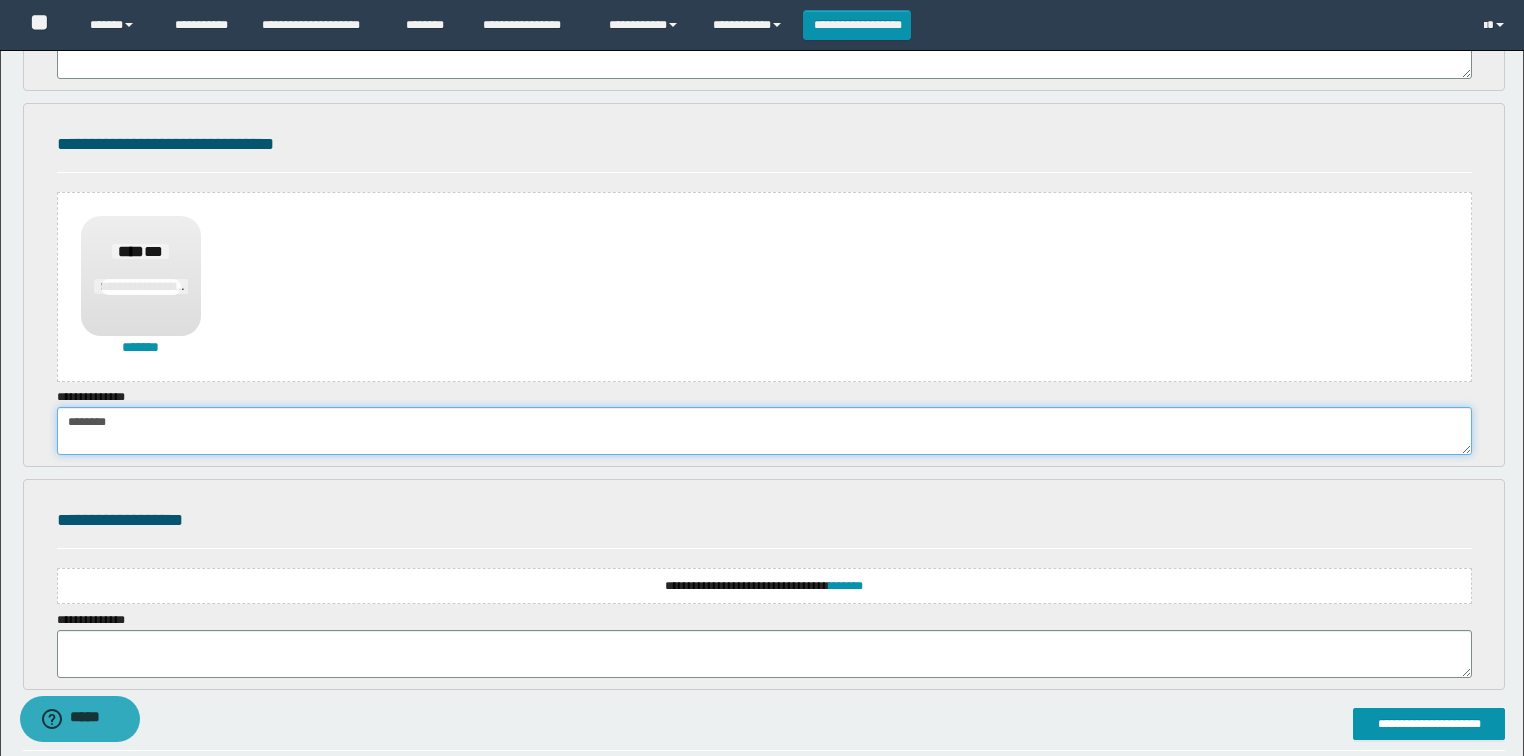scroll, scrollTop: 1040, scrollLeft: 0, axis: vertical 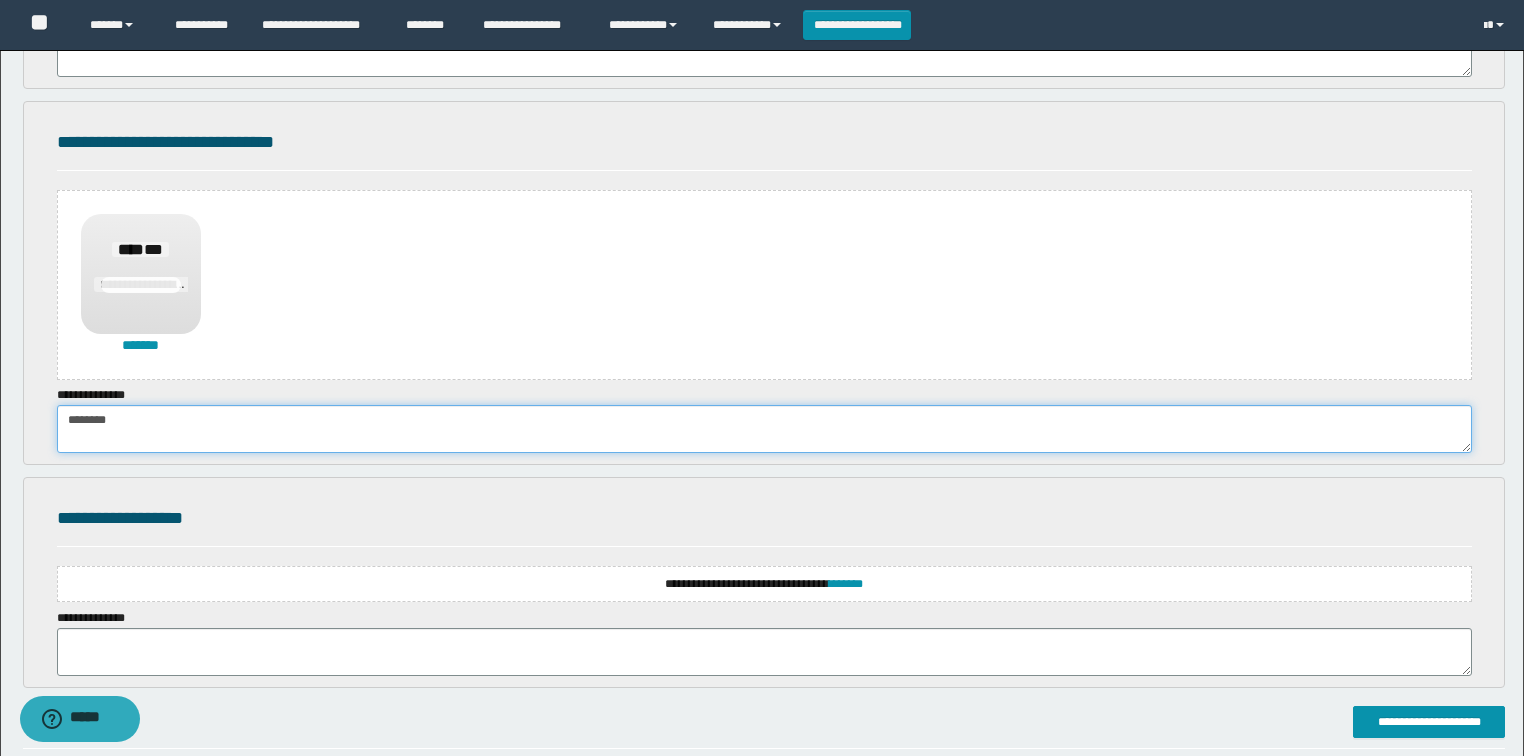 type on "********" 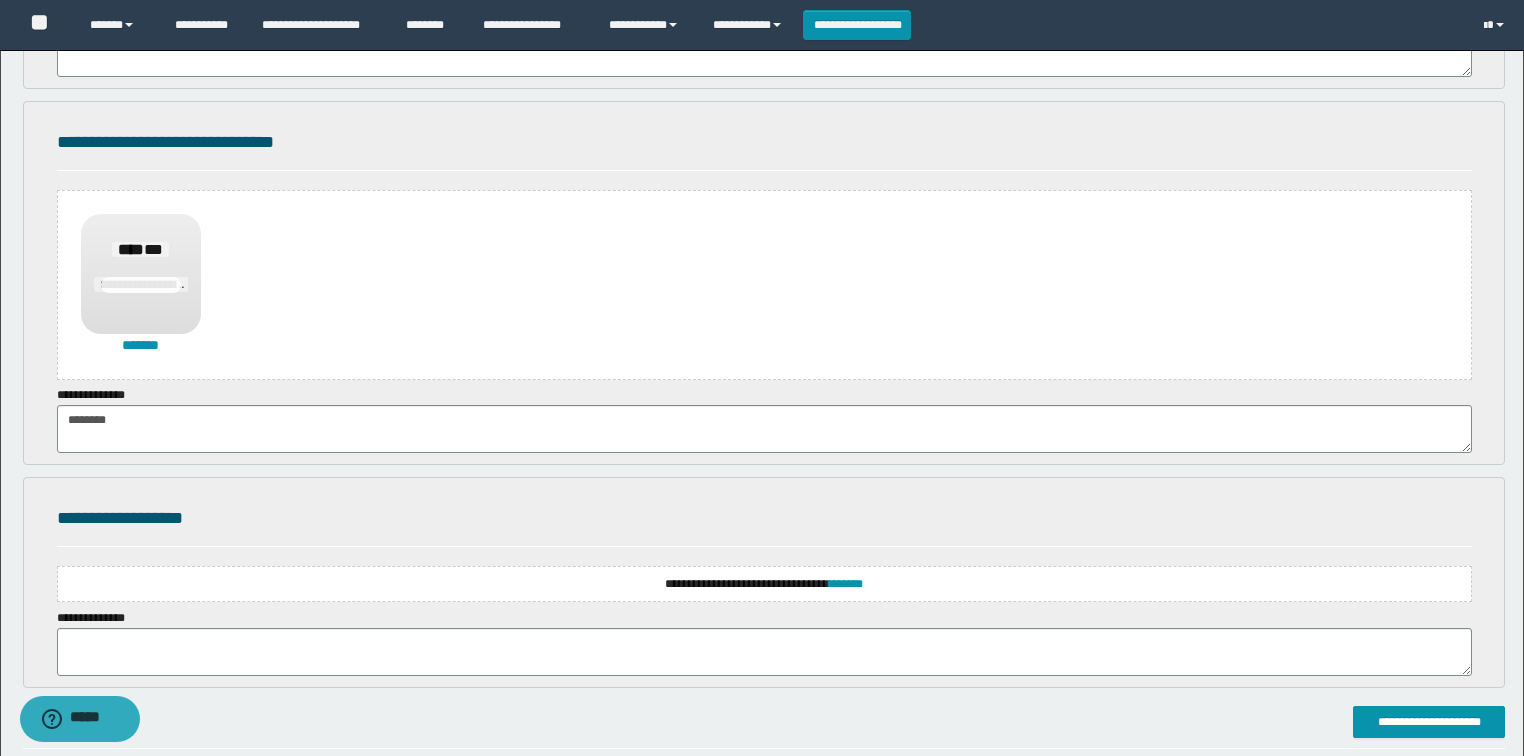 click on "**********" at bounding box center [764, 584] 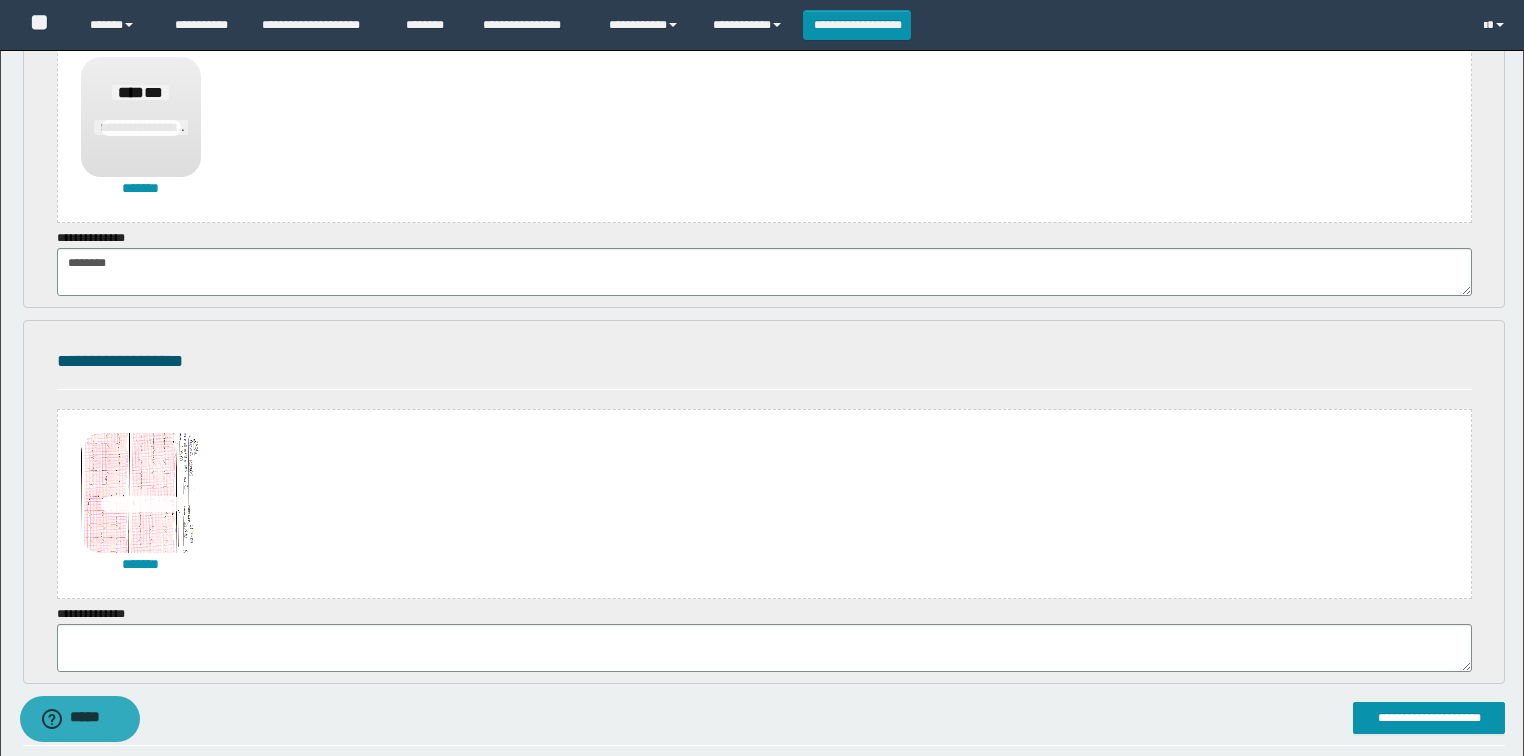 scroll, scrollTop: 1200, scrollLeft: 0, axis: vertical 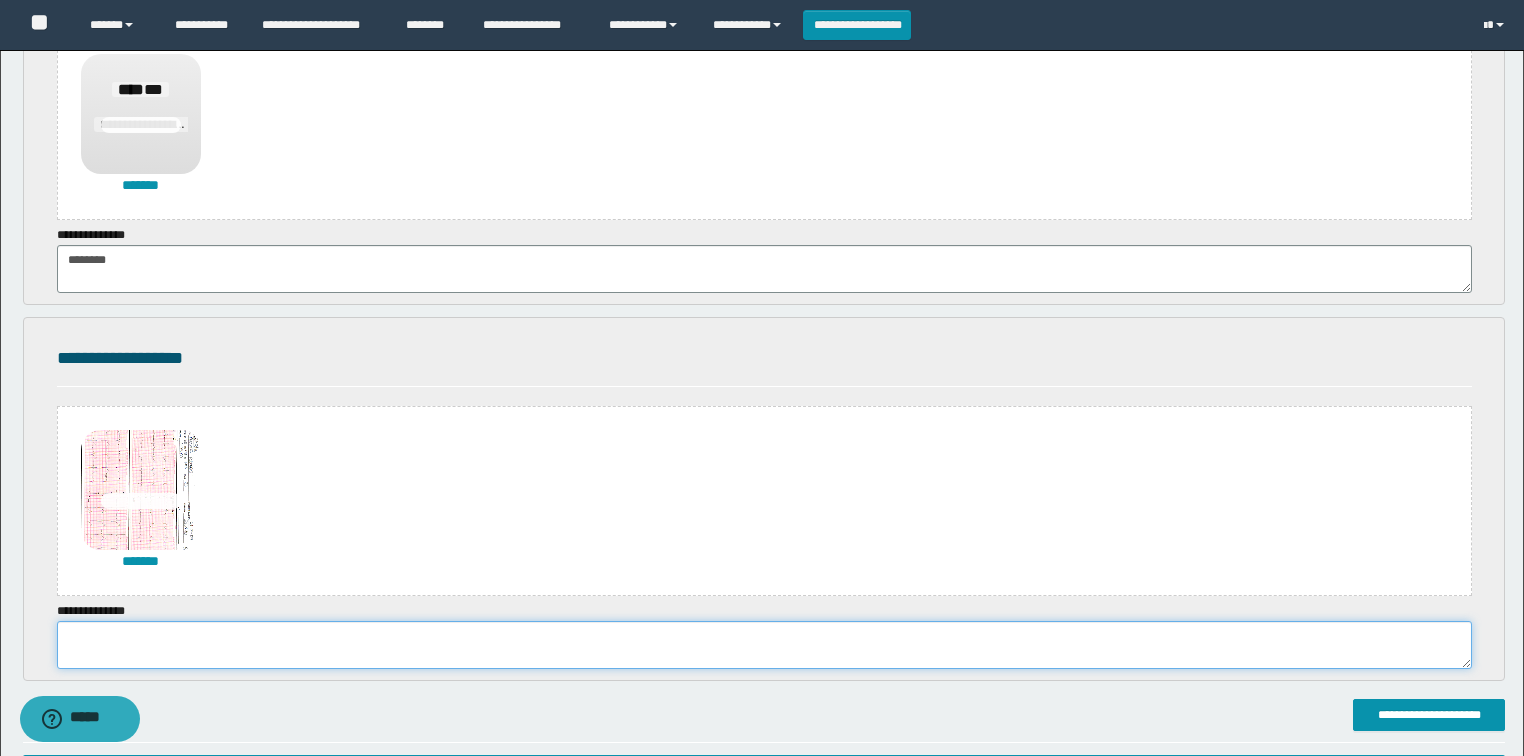 click at bounding box center [764, 645] 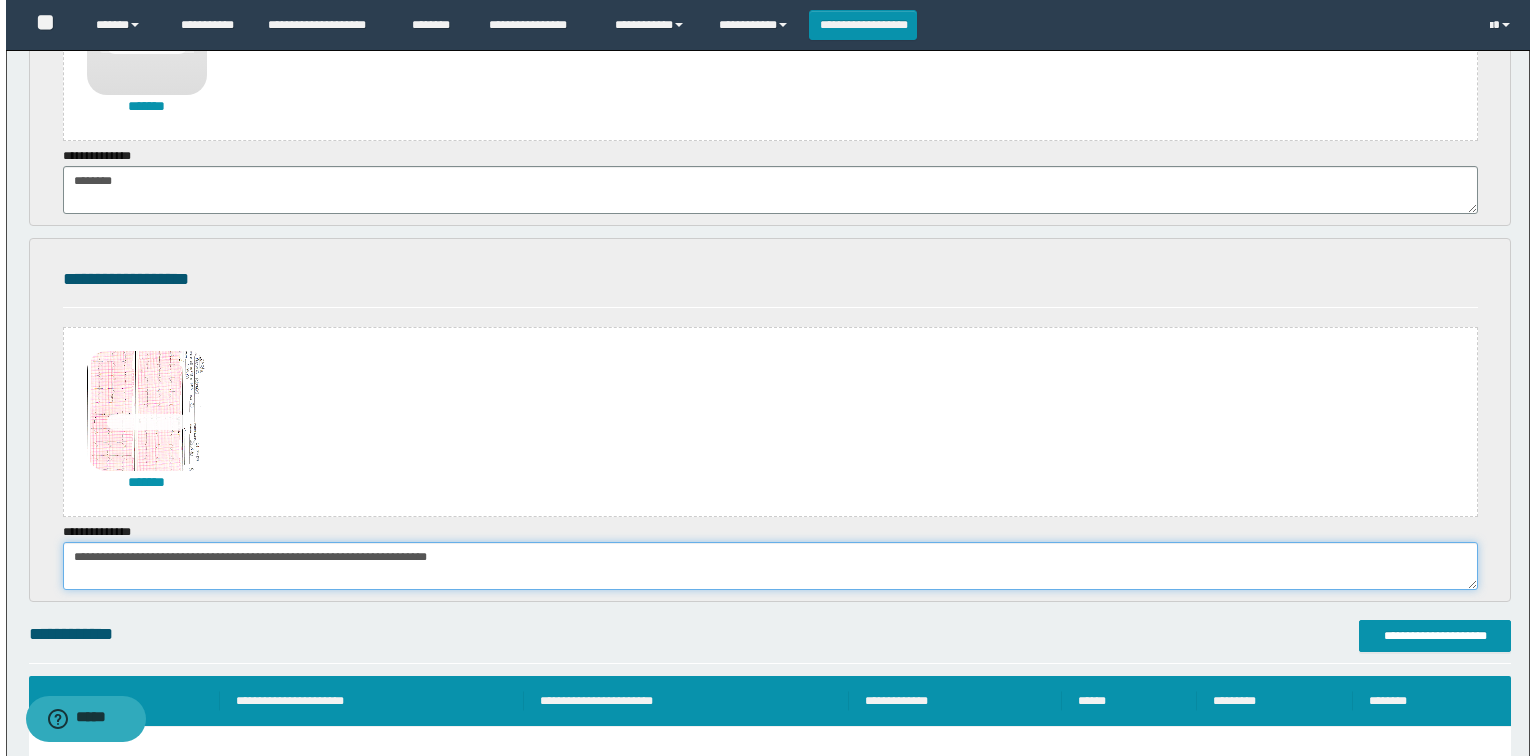 scroll, scrollTop: 1440, scrollLeft: 0, axis: vertical 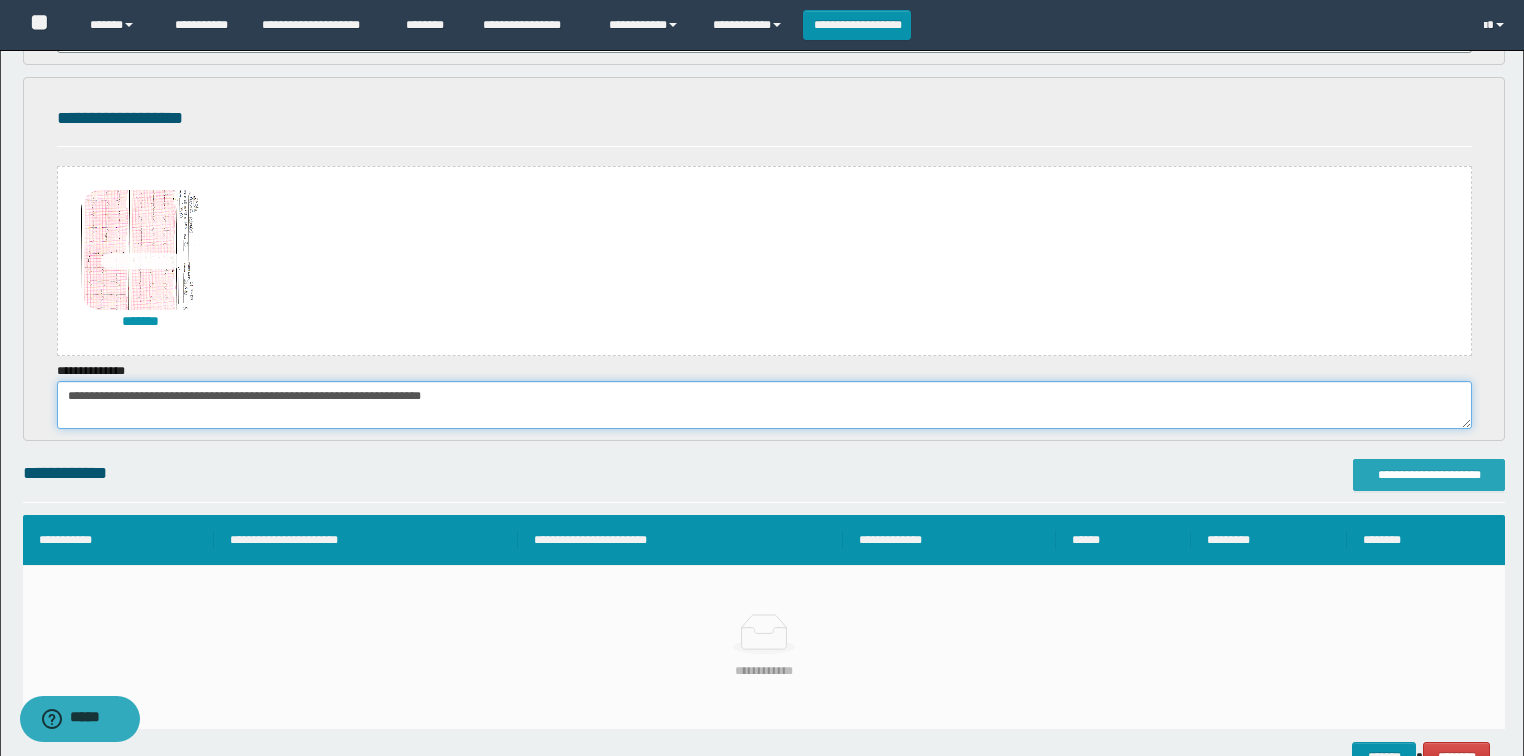 type on "**********" 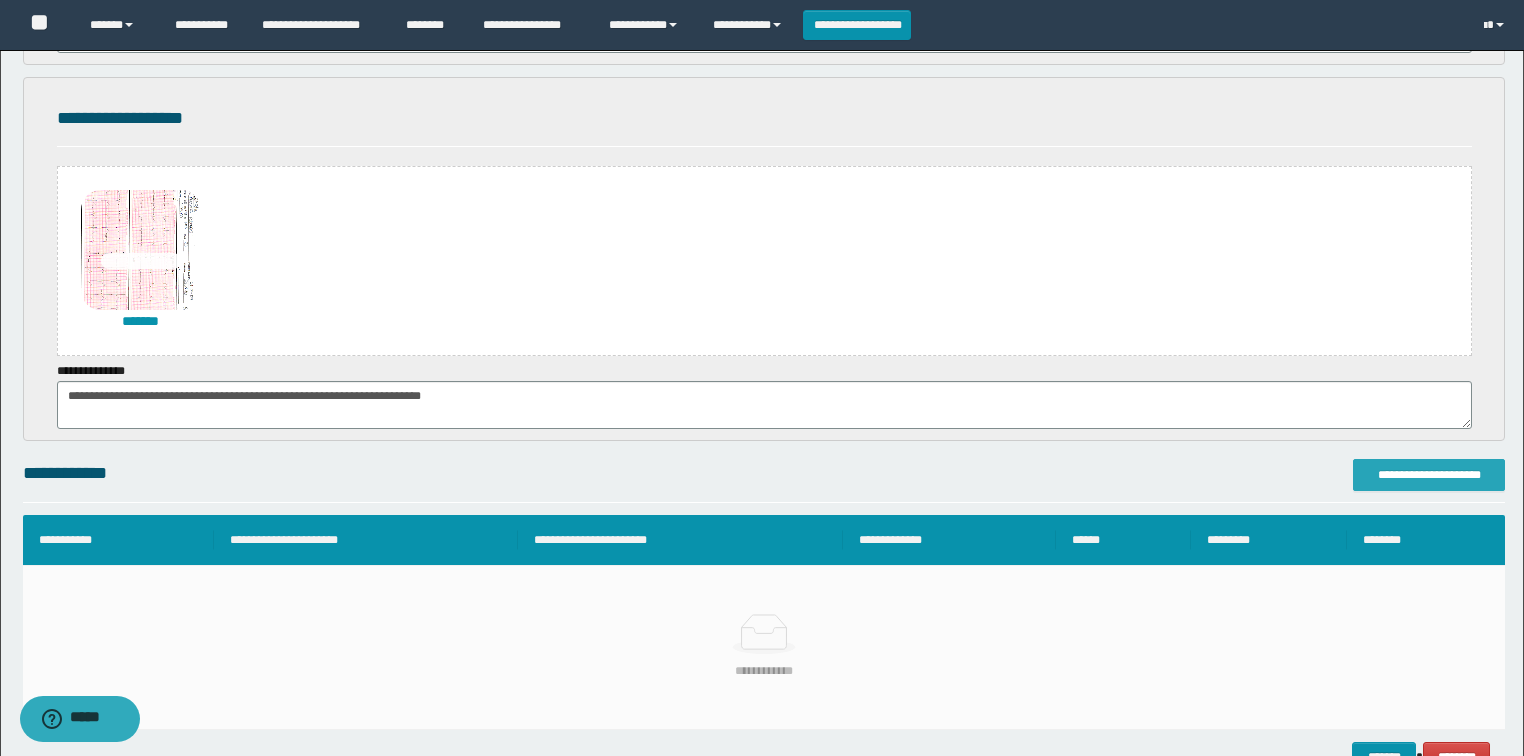 click on "**********" at bounding box center (1429, 475) 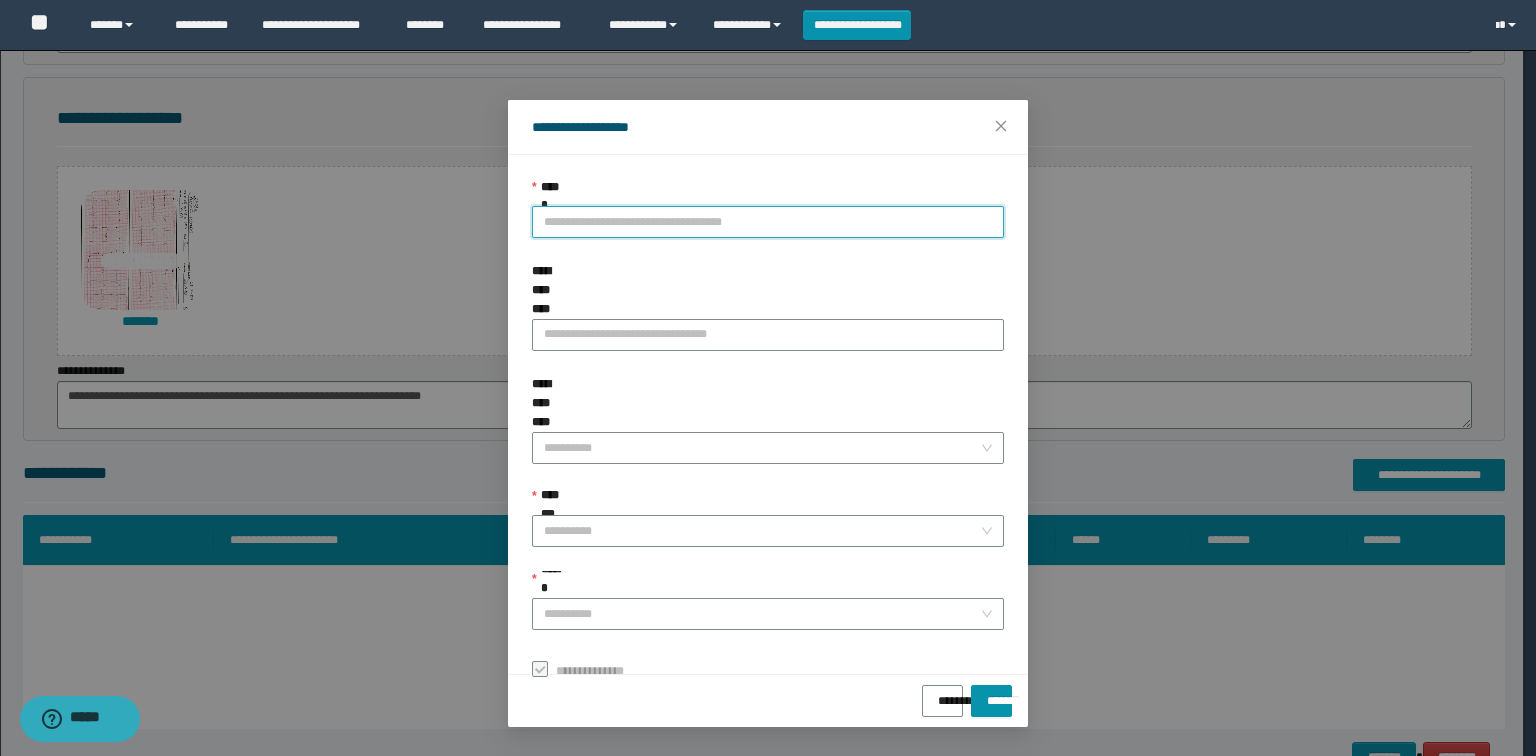 click on "**********" at bounding box center (768, 222) 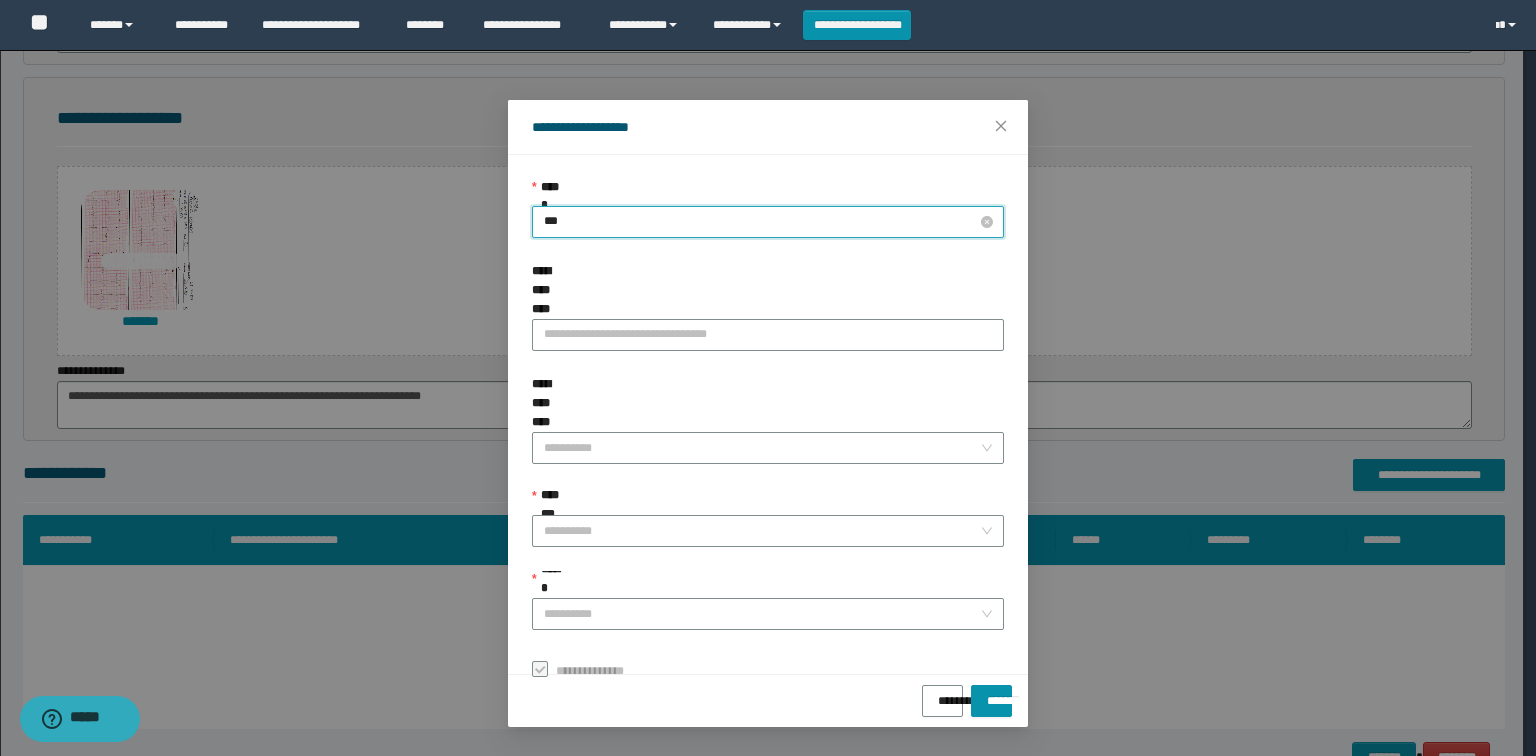 type on "****" 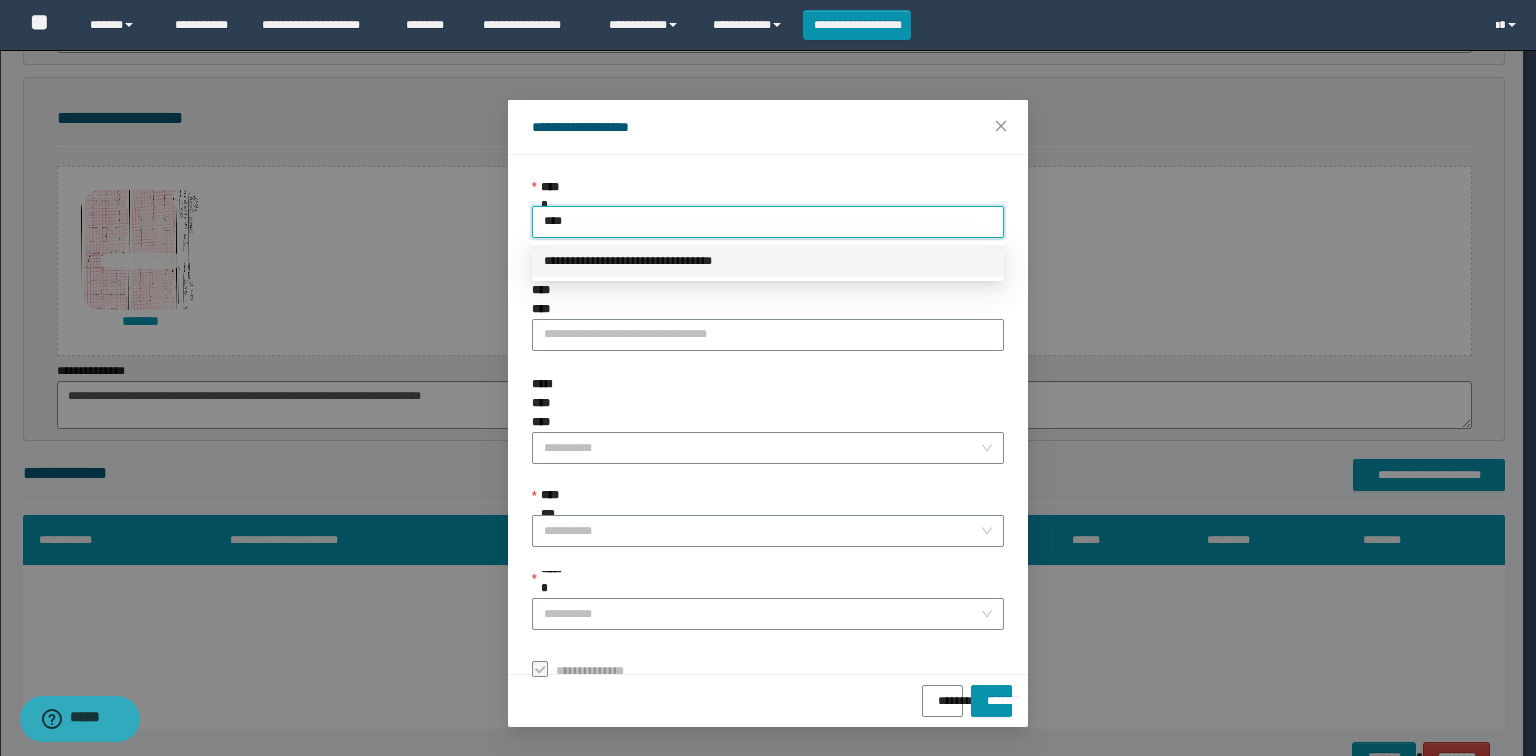 click on "**********" at bounding box center [768, 261] 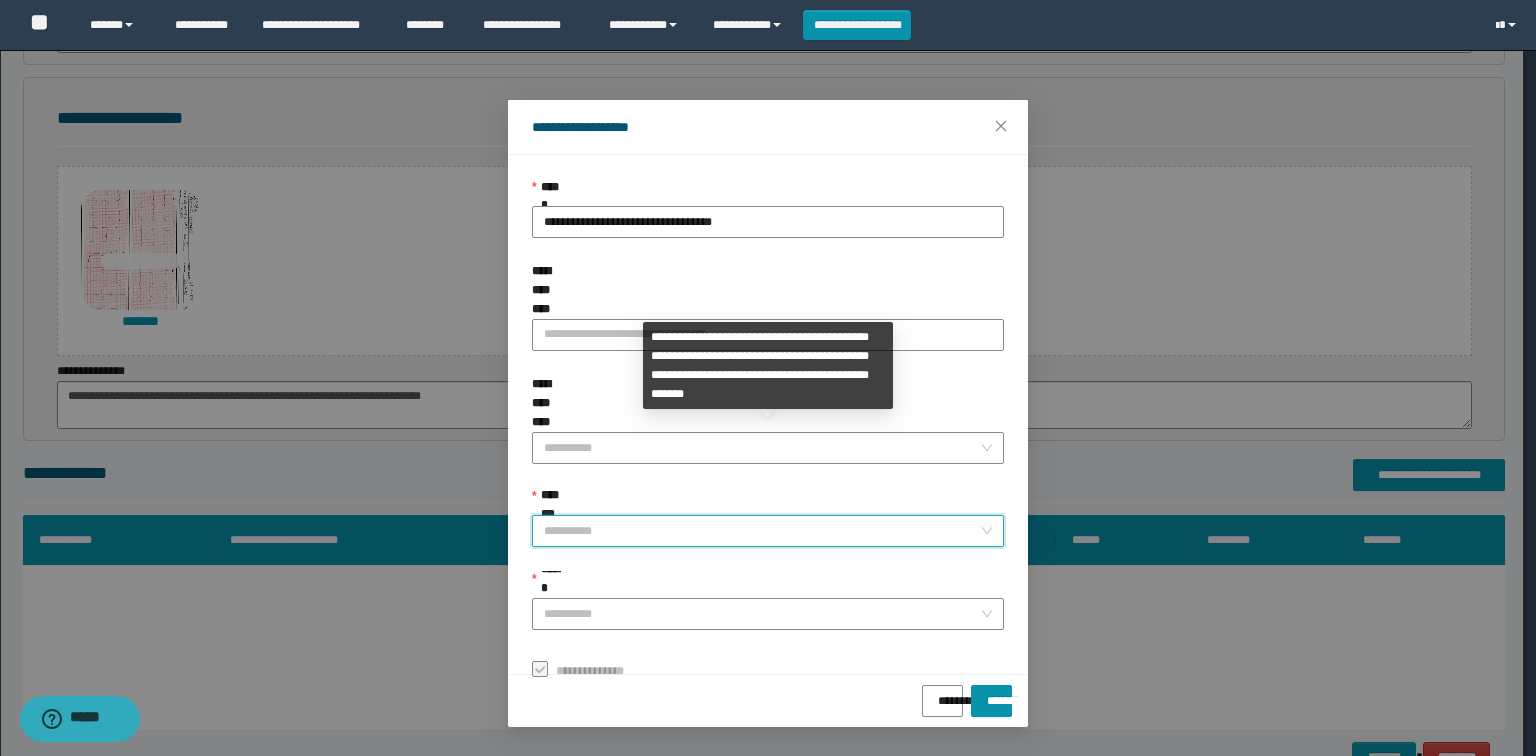 click on "**********" at bounding box center [762, 531] 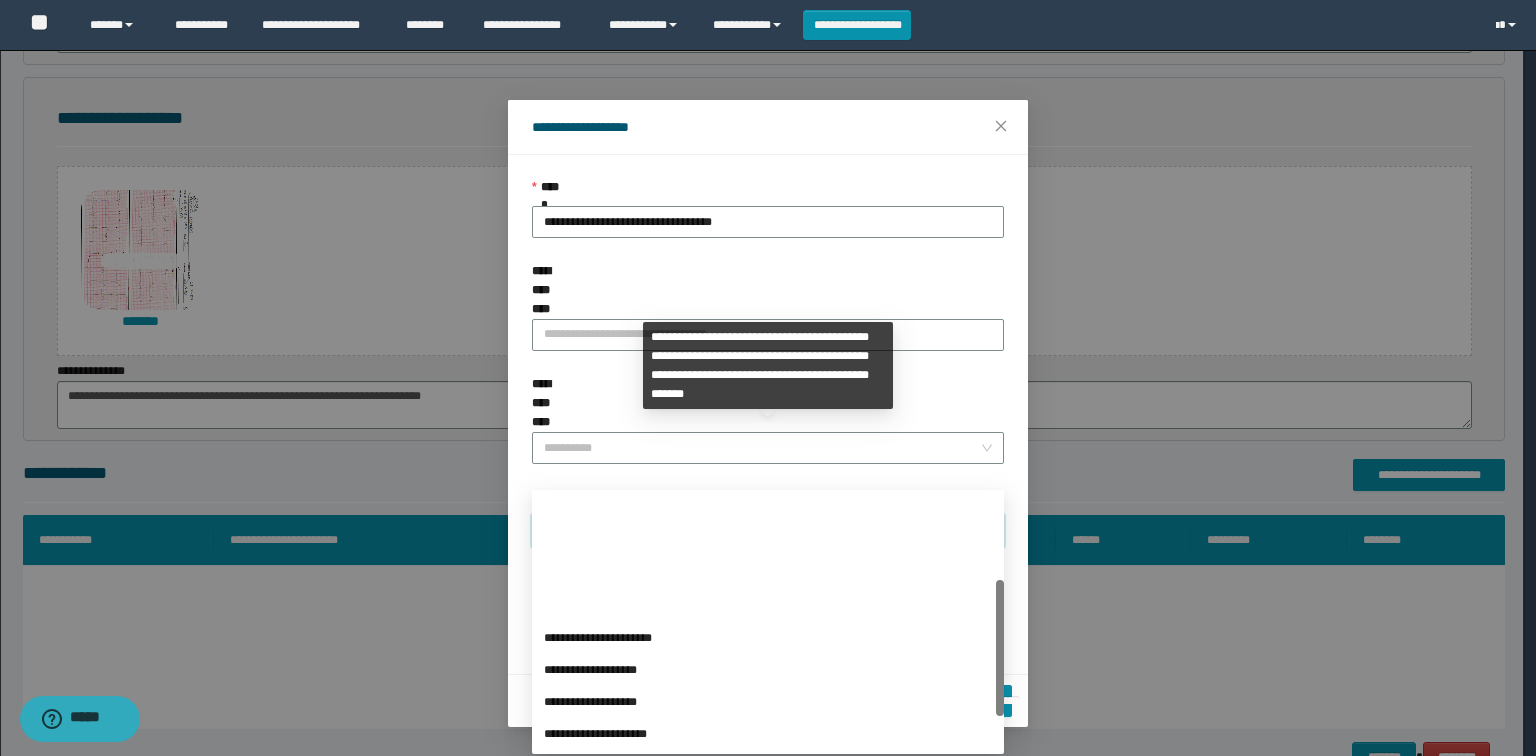 scroll, scrollTop: 224, scrollLeft: 0, axis: vertical 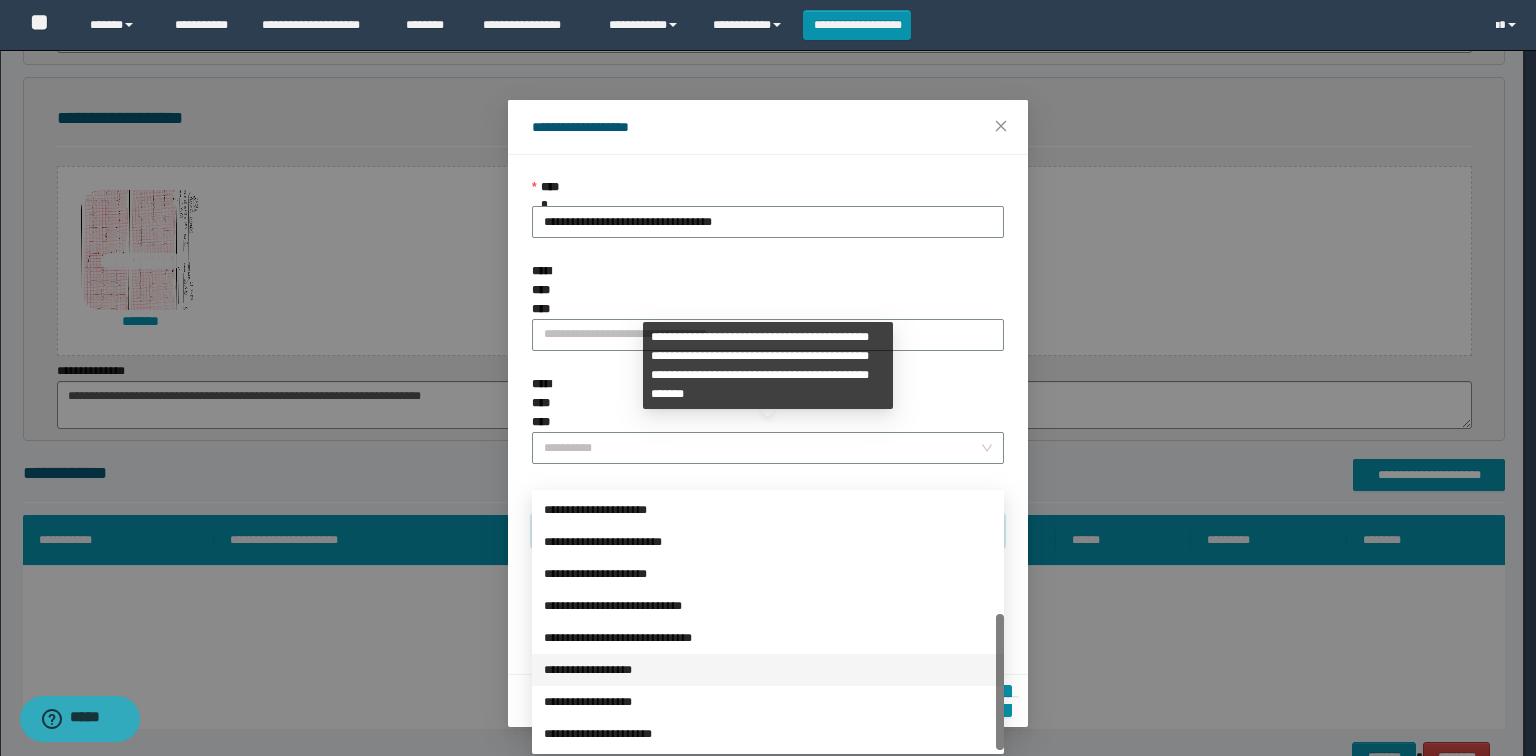 click on "**********" at bounding box center (768, 670) 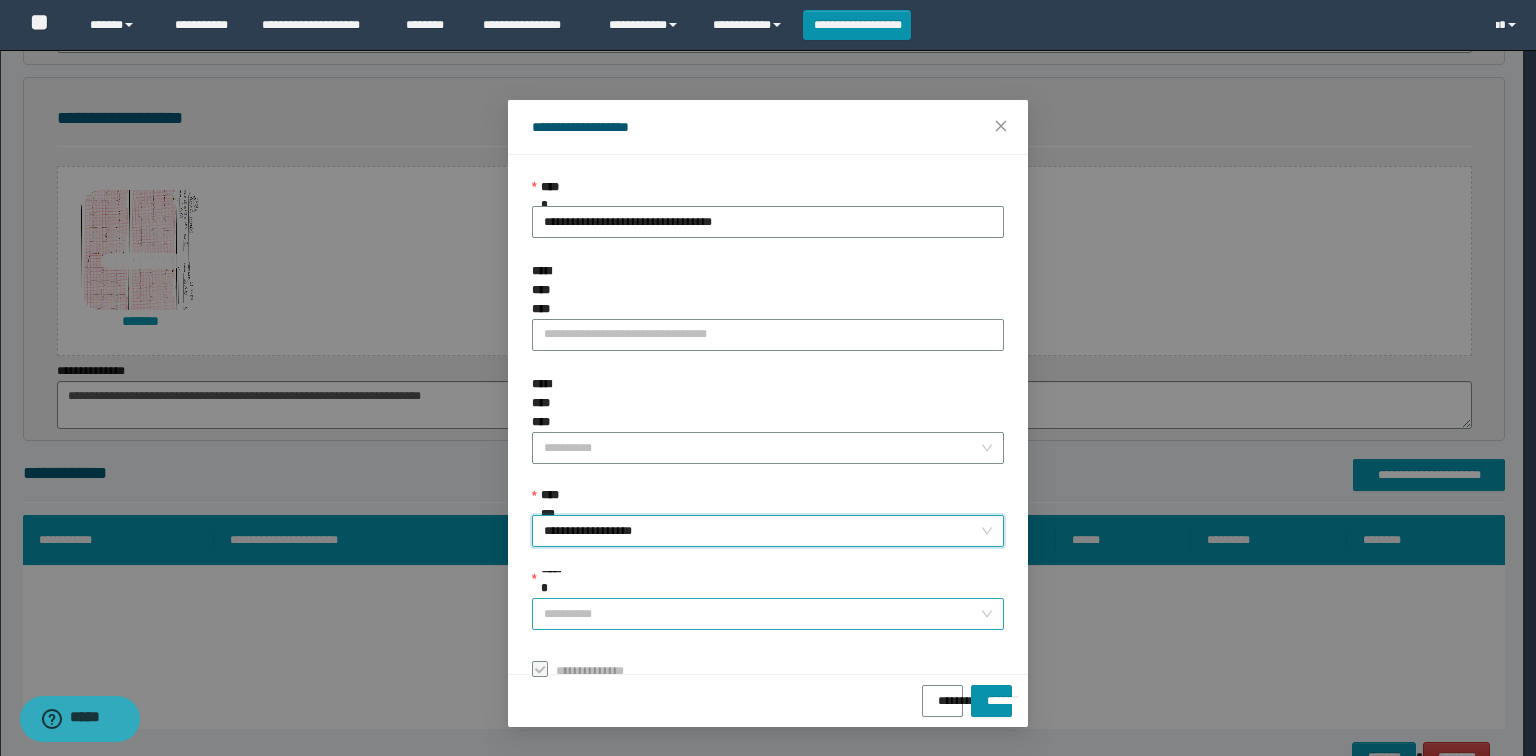 click on "******" at bounding box center (762, 614) 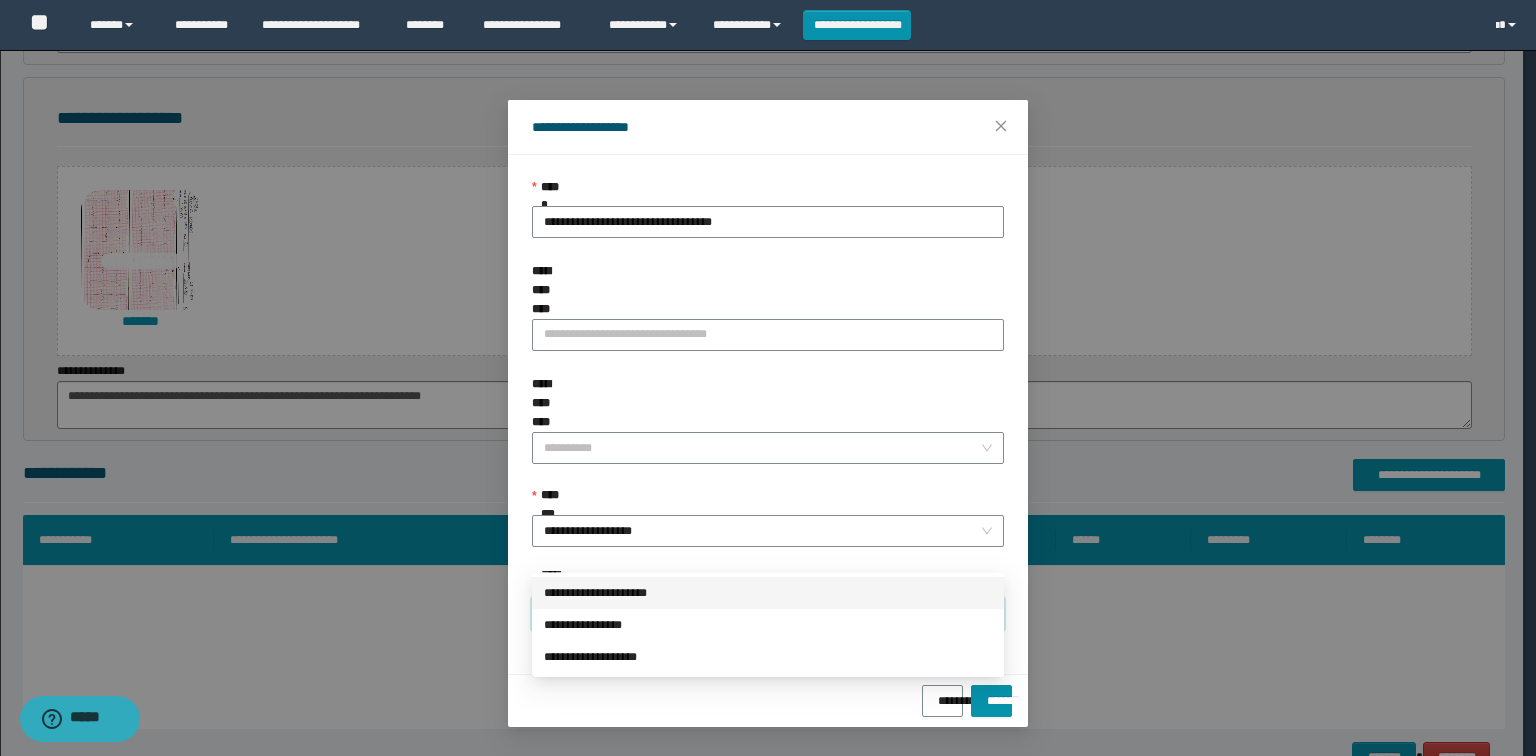 click on "**********" at bounding box center (768, 593) 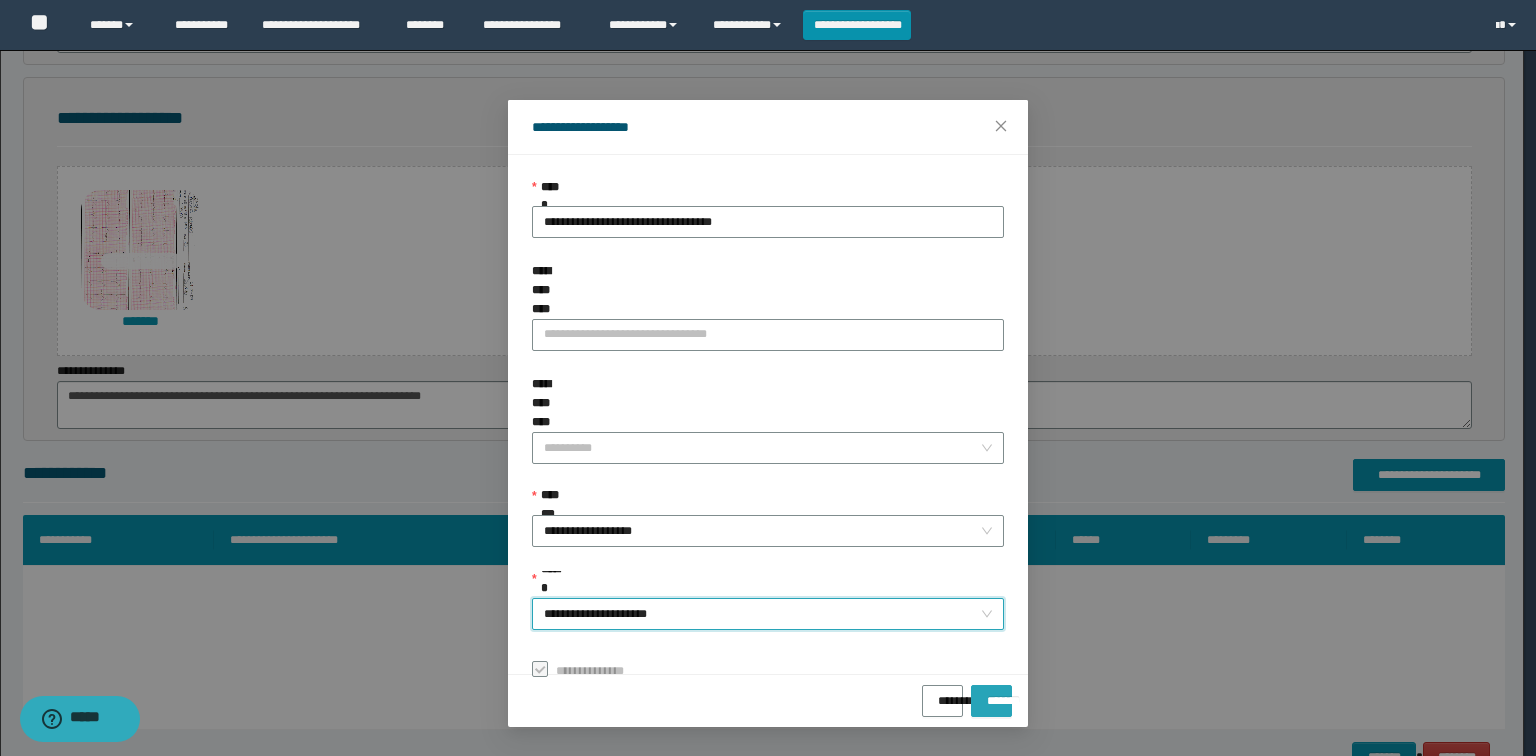 click on "*******" at bounding box center (991, 701) 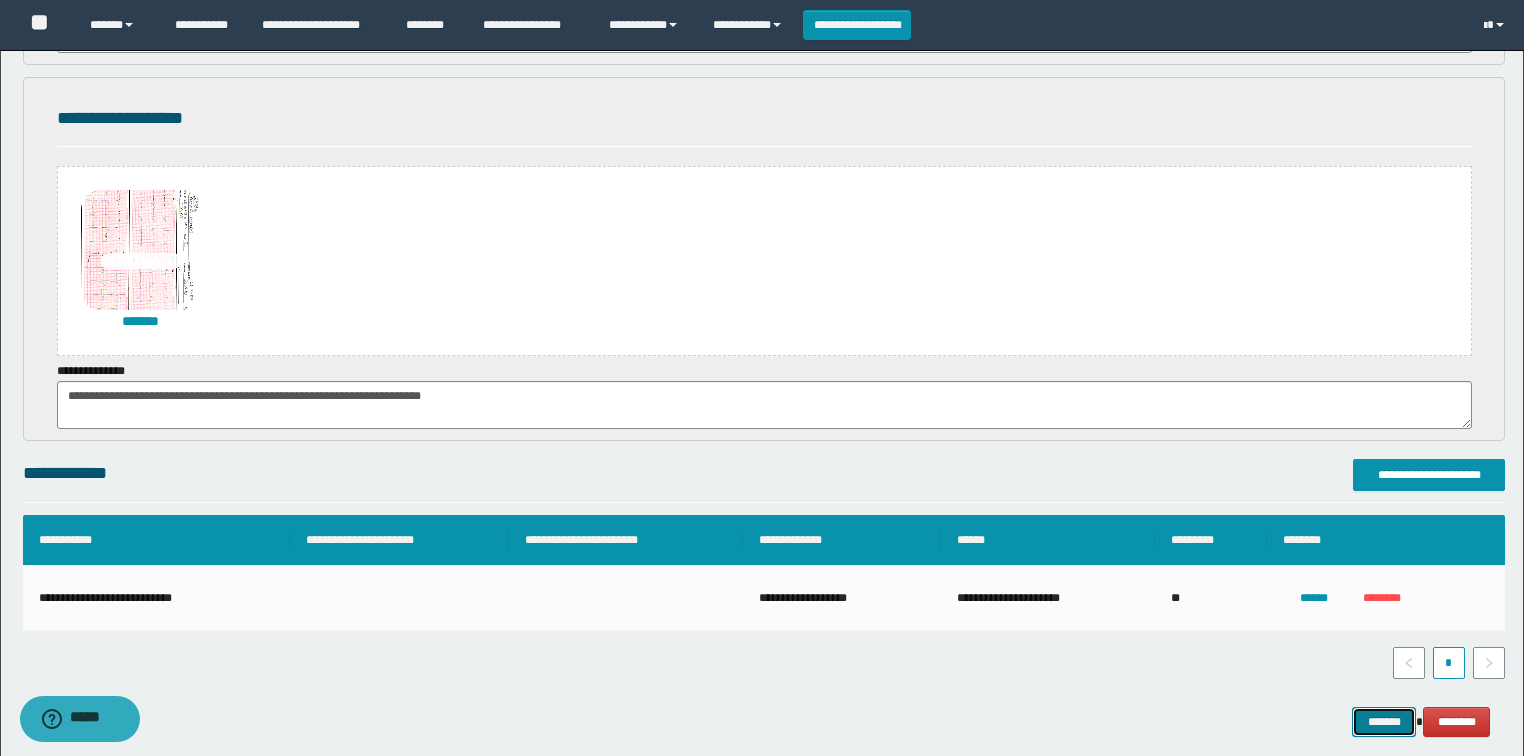 click on "*******" at bounding box center [1384, 722] 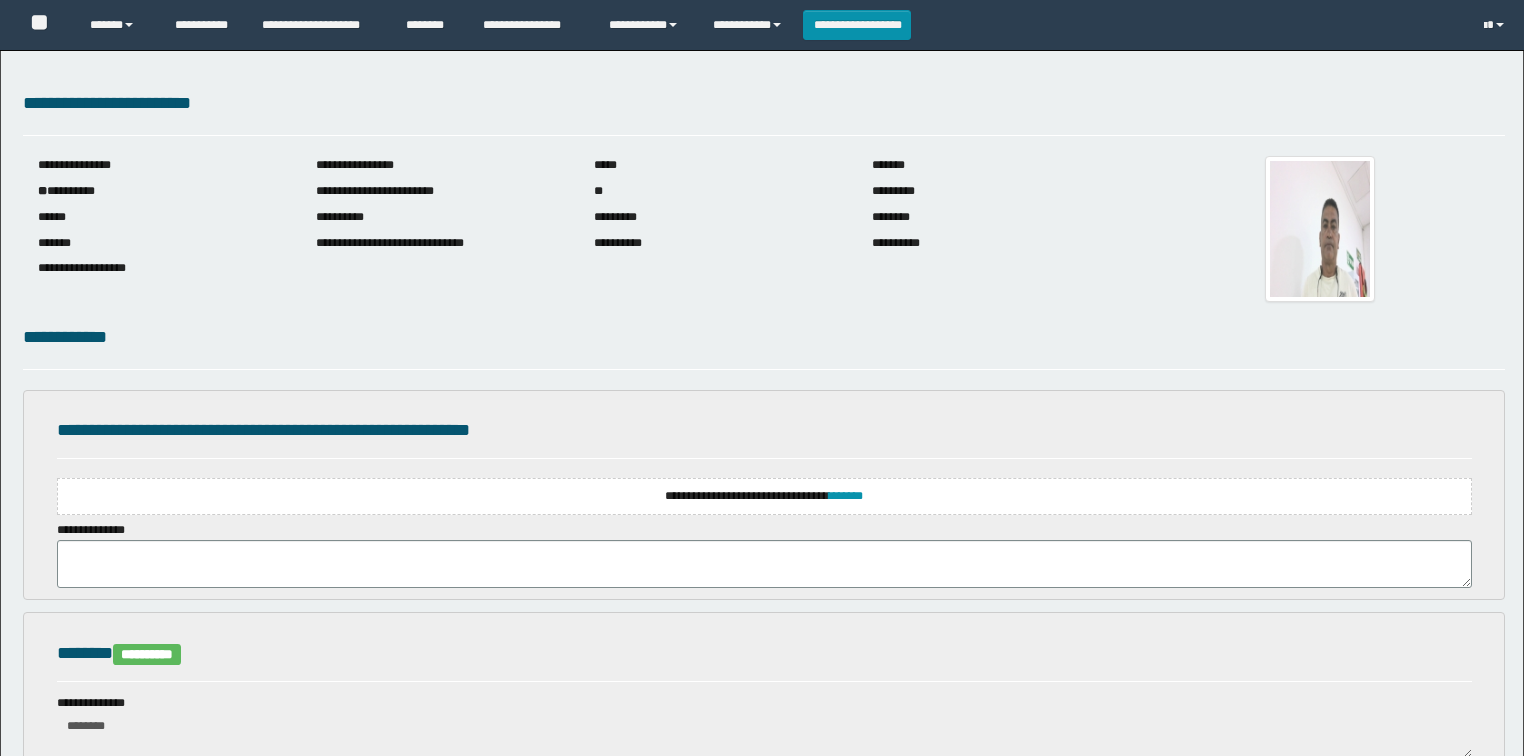 scroll, scrollTop: 0, scrollLeft: 0, axis: both 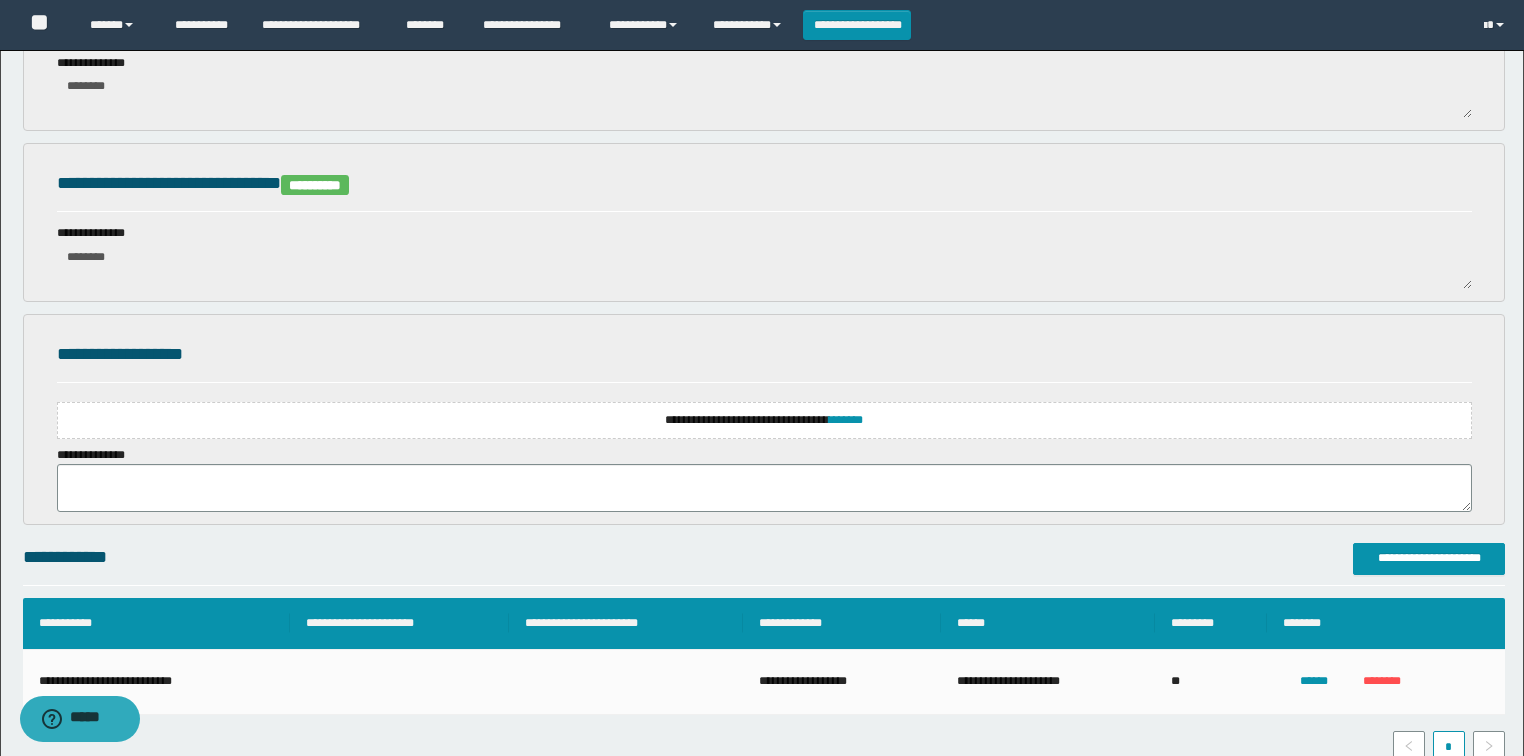 click on "**********" at bounding box center [764, 420] 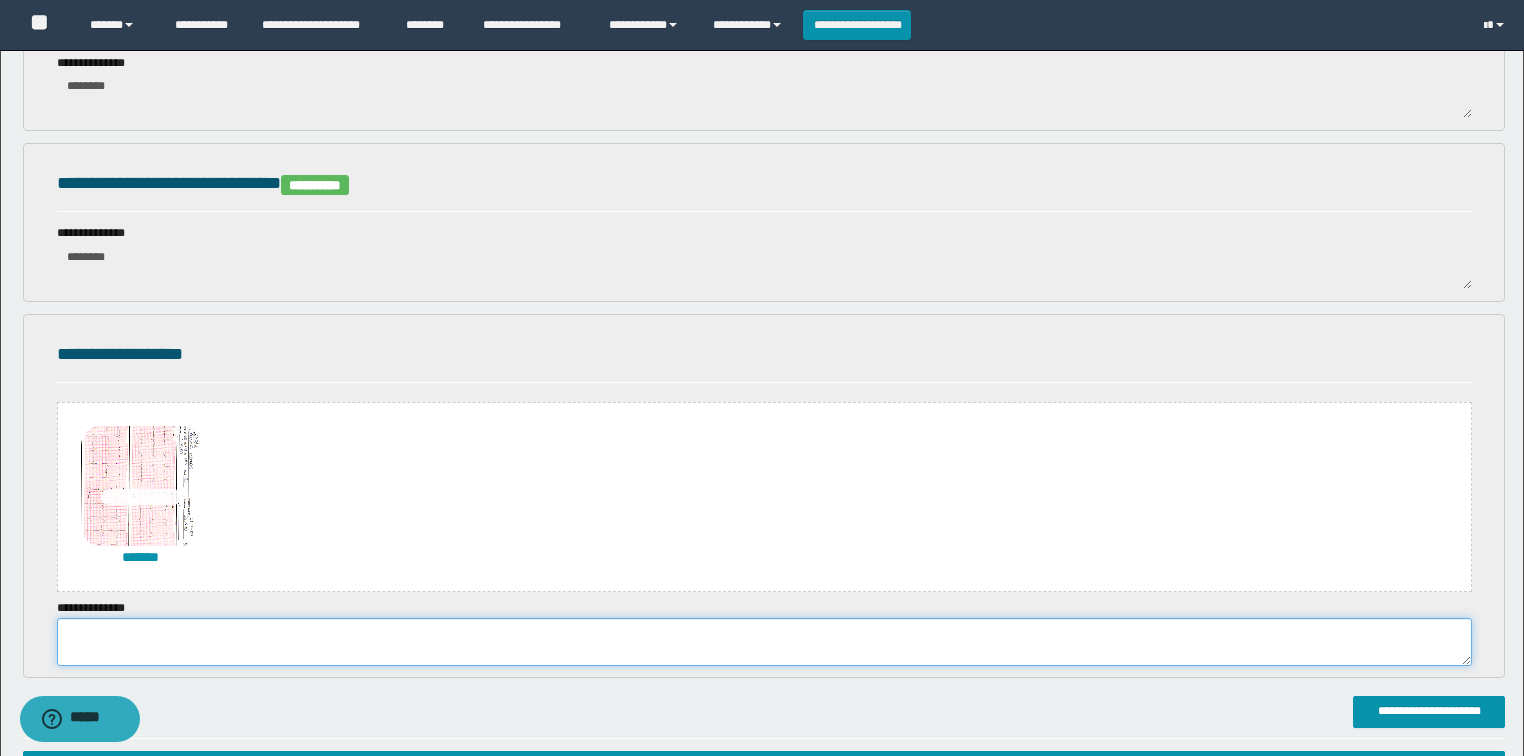 click at bounding box center (764, 642) 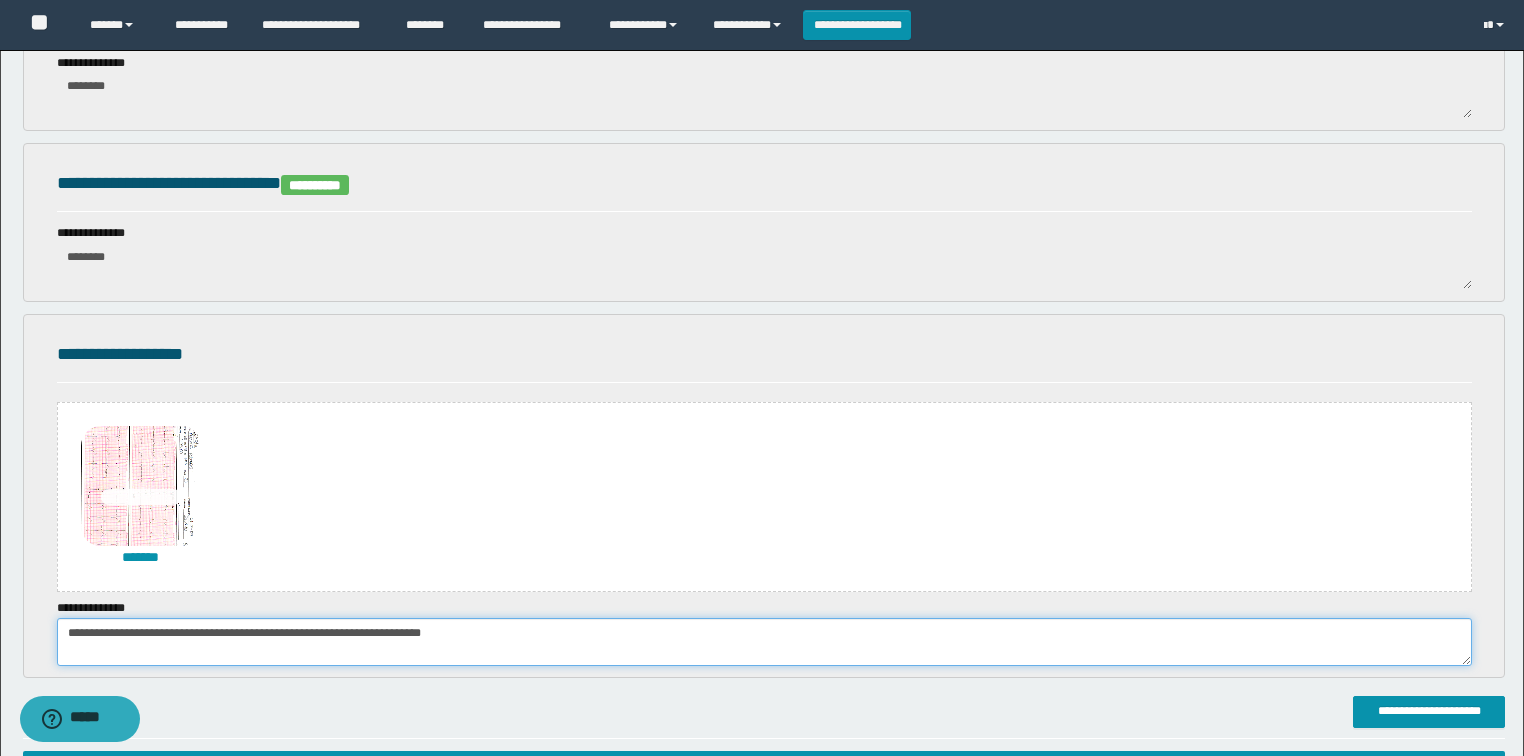 scroll, scrollTop: 880, scrollLeft: 0, axis: vertical 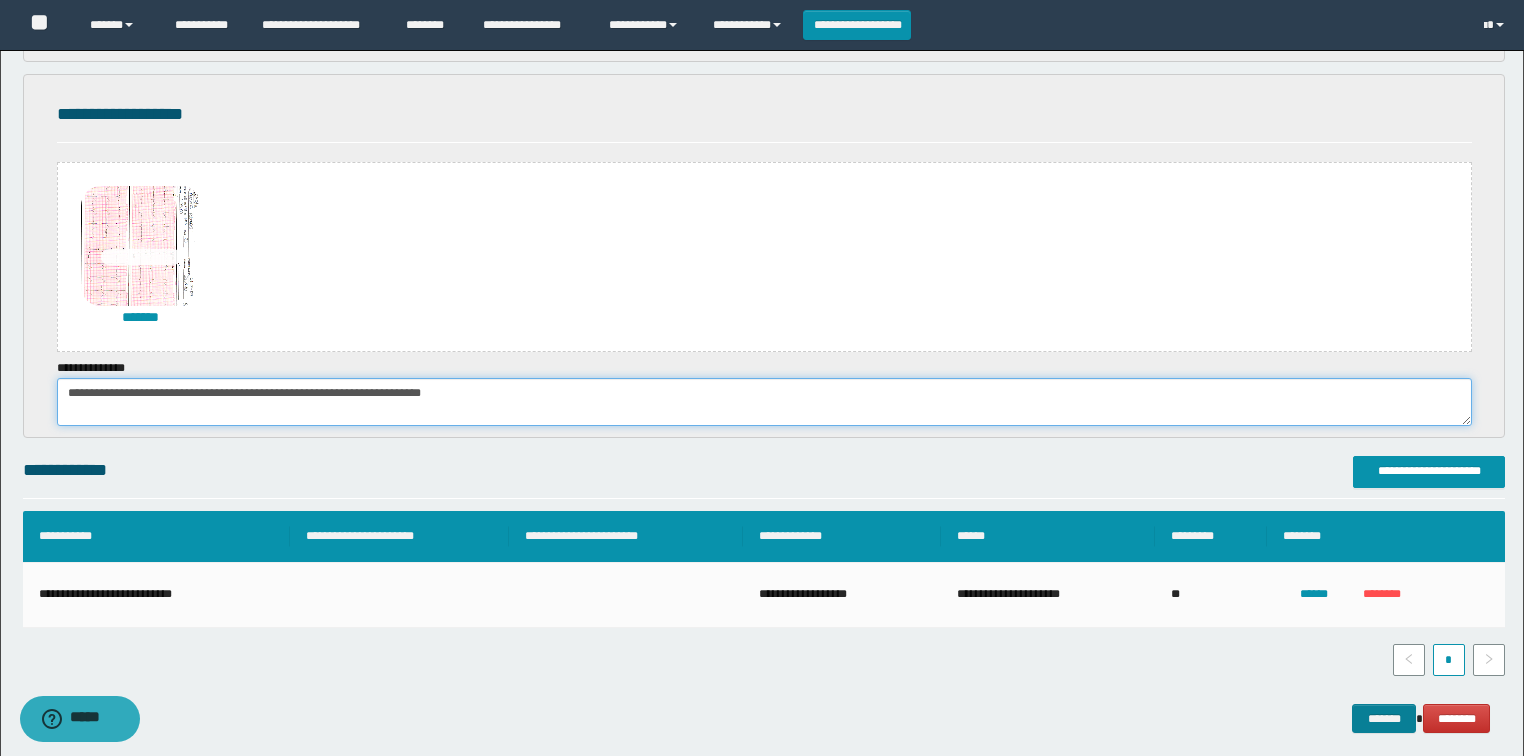 type on "**********" 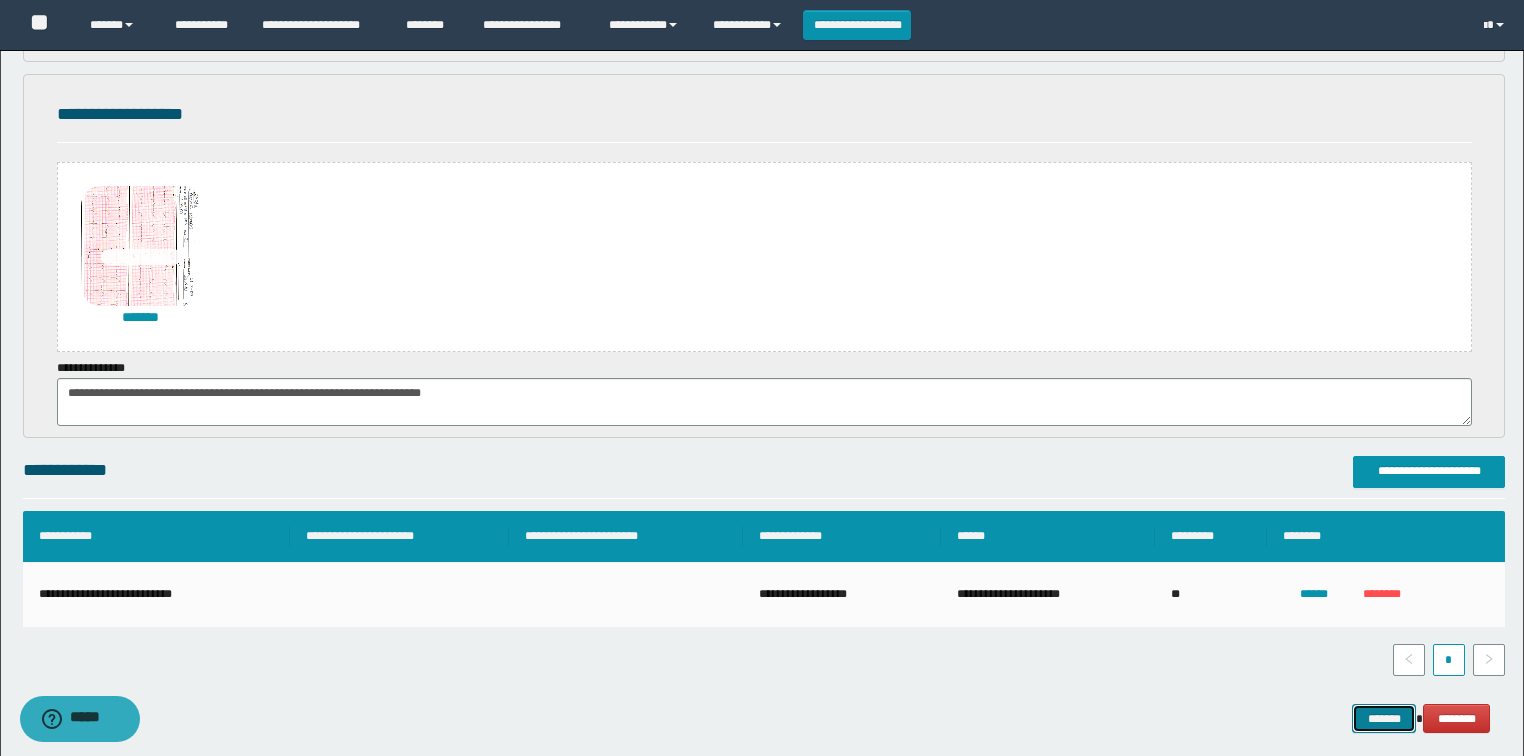 click on "*******" at bounding box center (1384, 719) 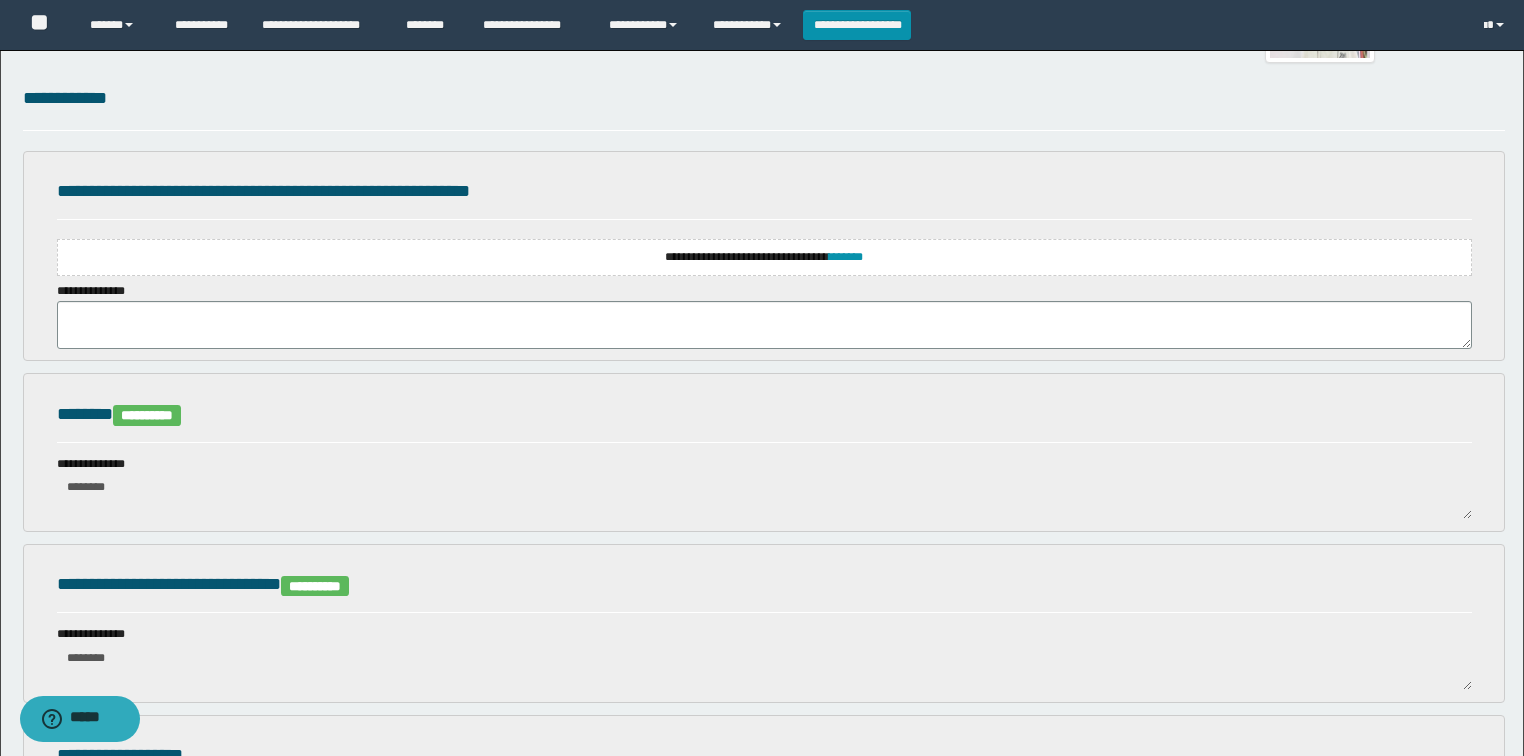 scroll, scrollTop: 160, scrollLeft: 0, axis: vertical 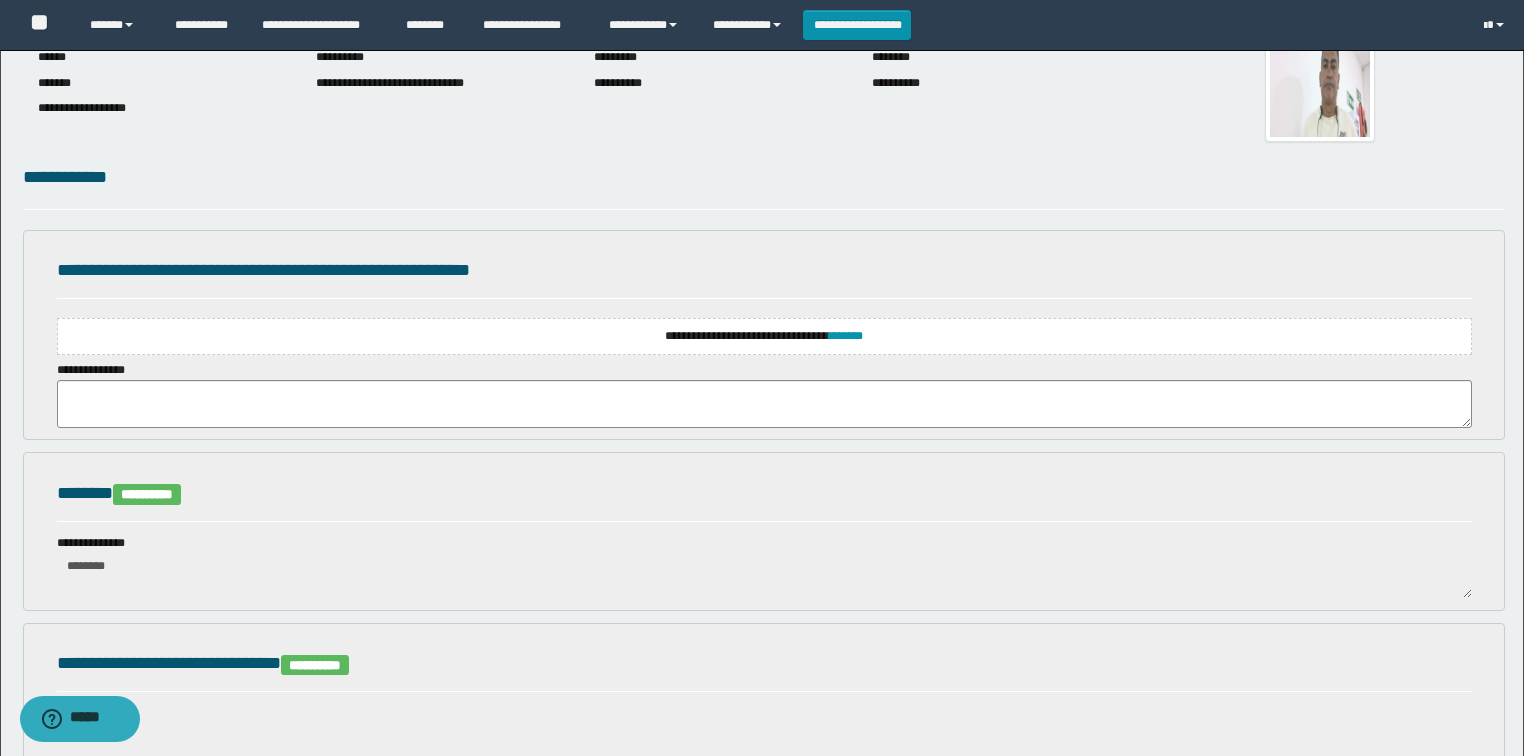 click on "**********" at bounding box center (764, 336) 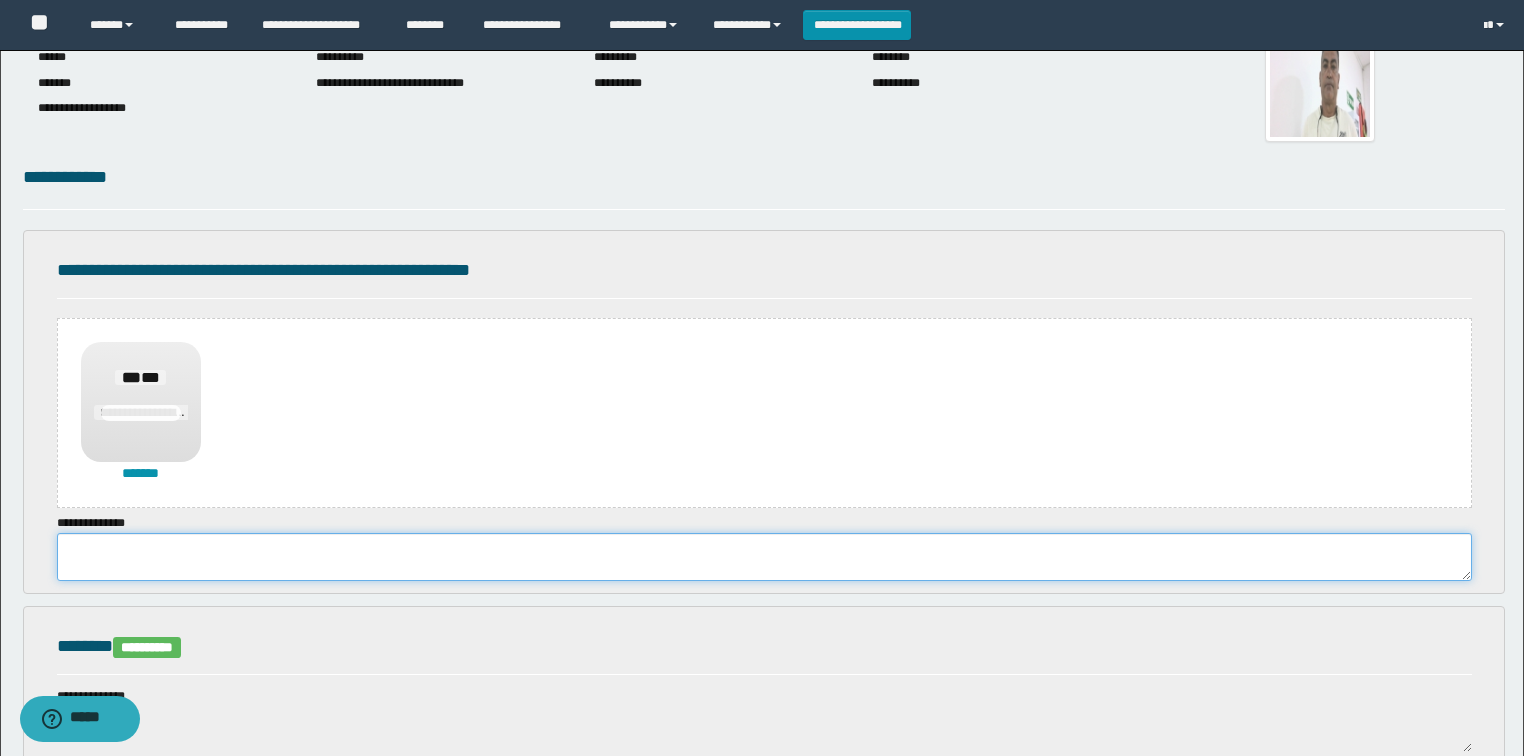 click at bounding box center [764, 557] 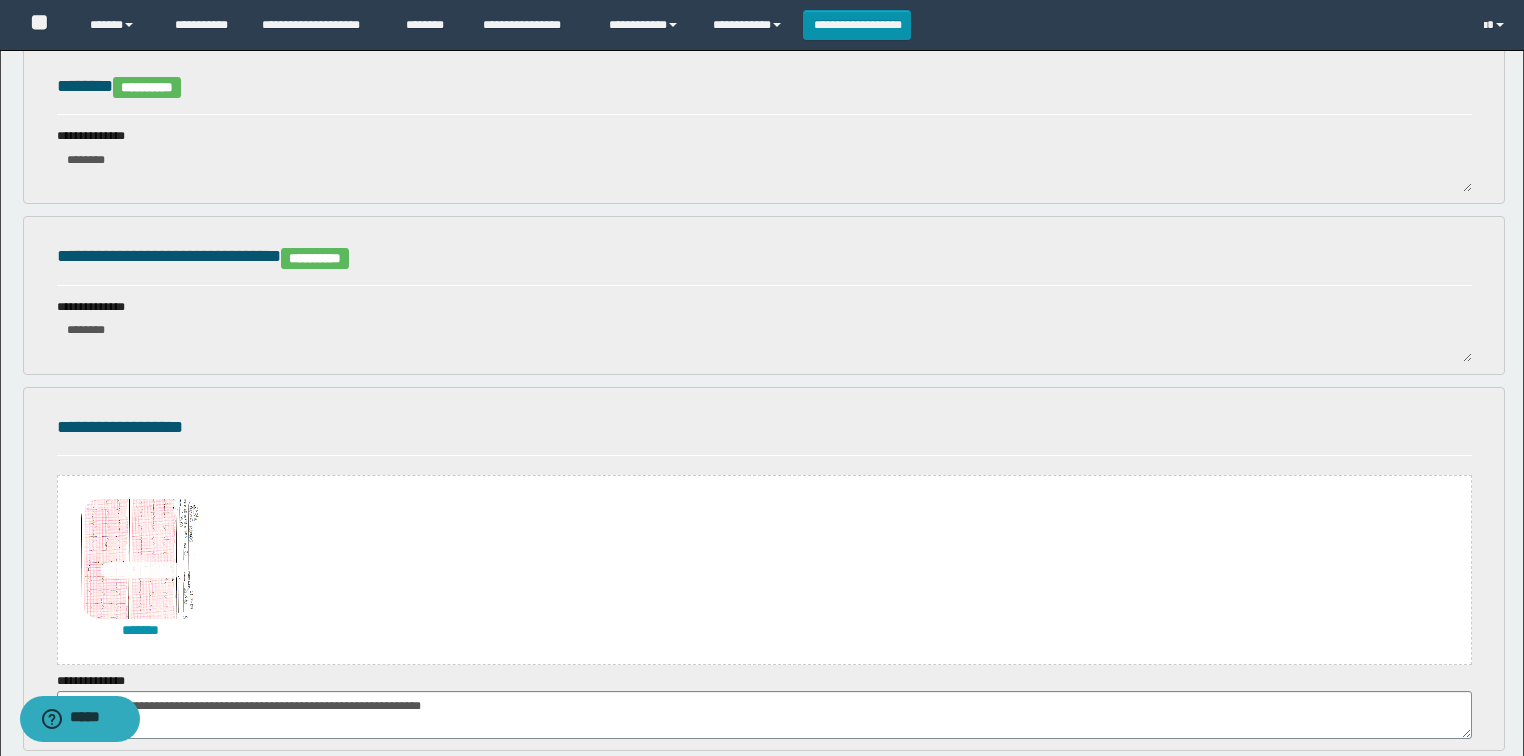 scroll, scrollTop: 1118, scrollLeft: 0, axis: vertical 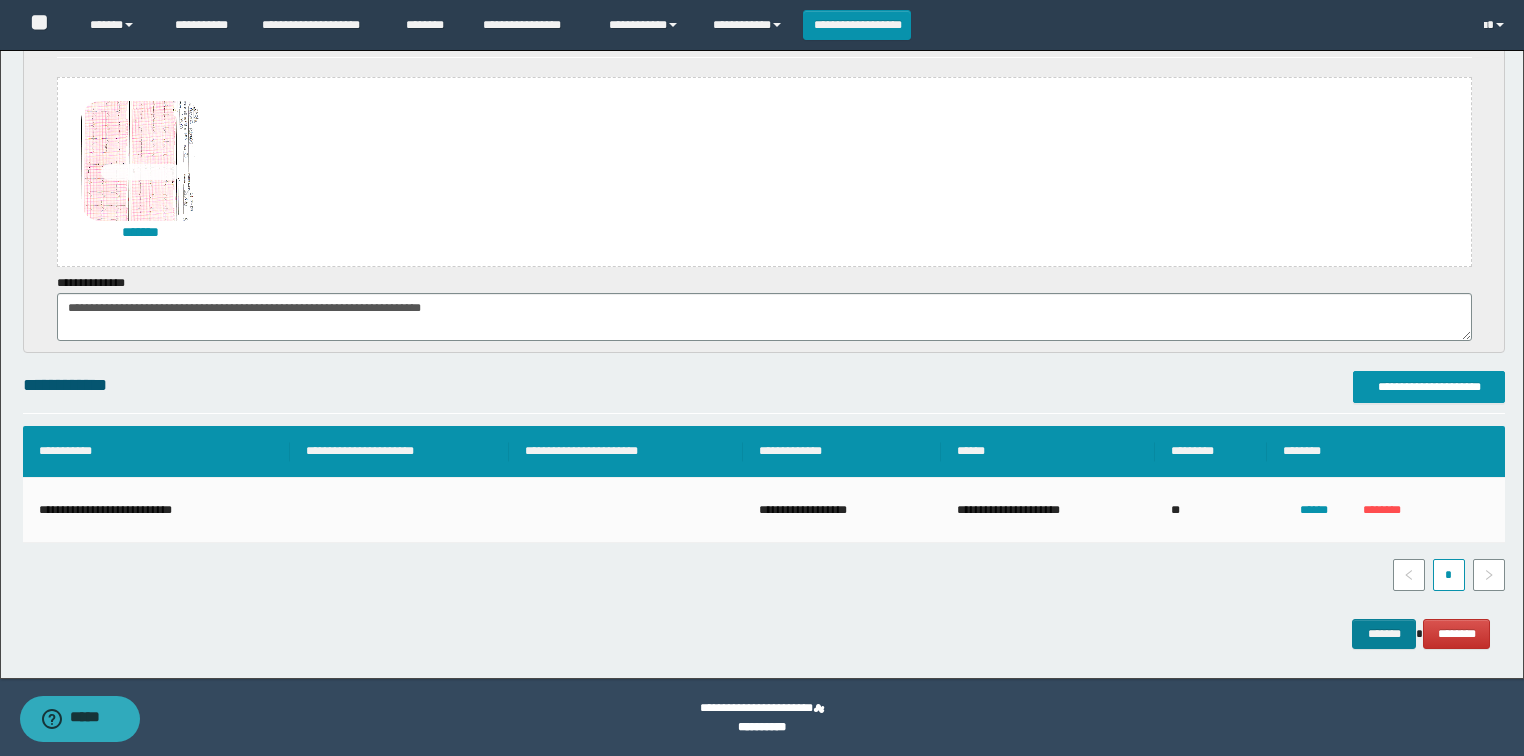 type on "**********" 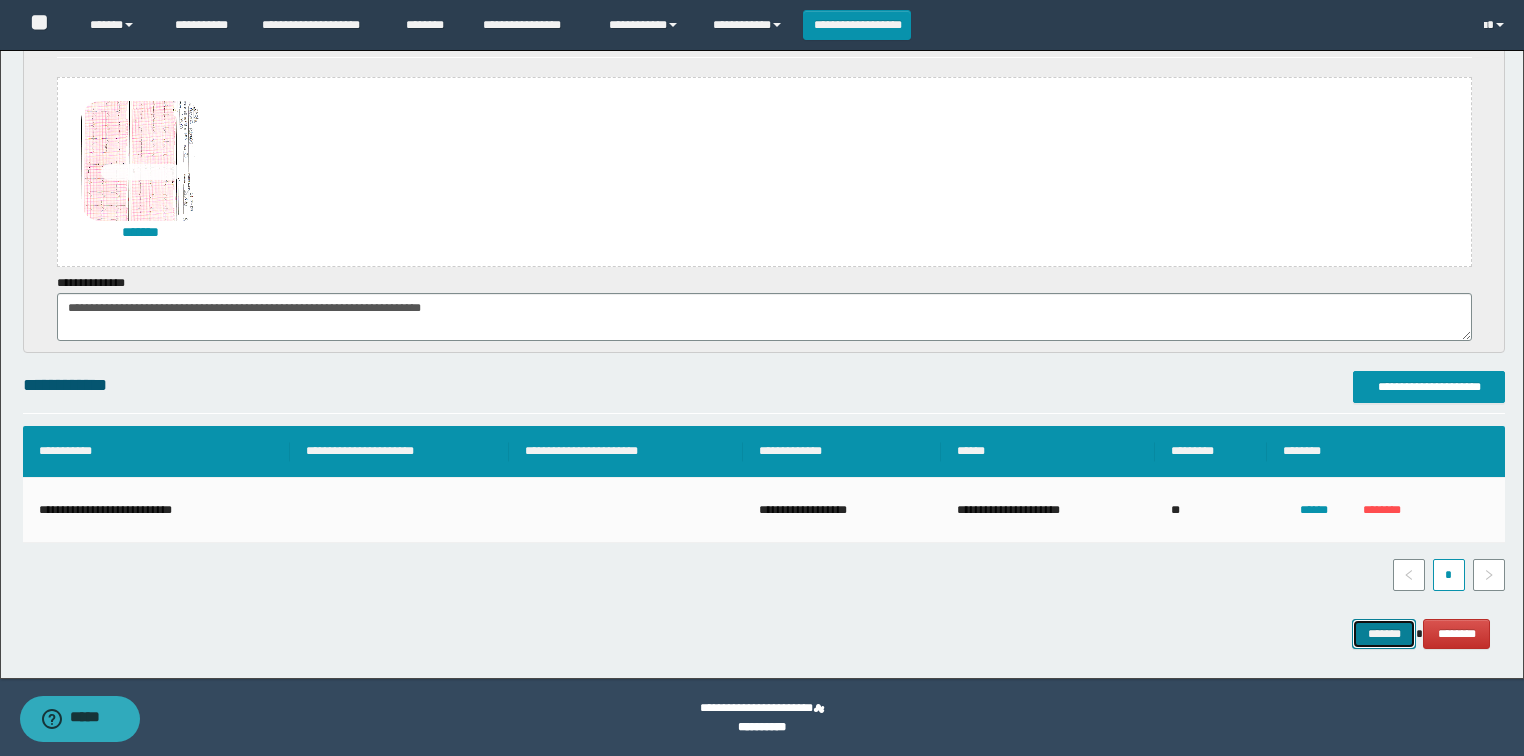 click on "*******" at bounding box center (1384, 634) 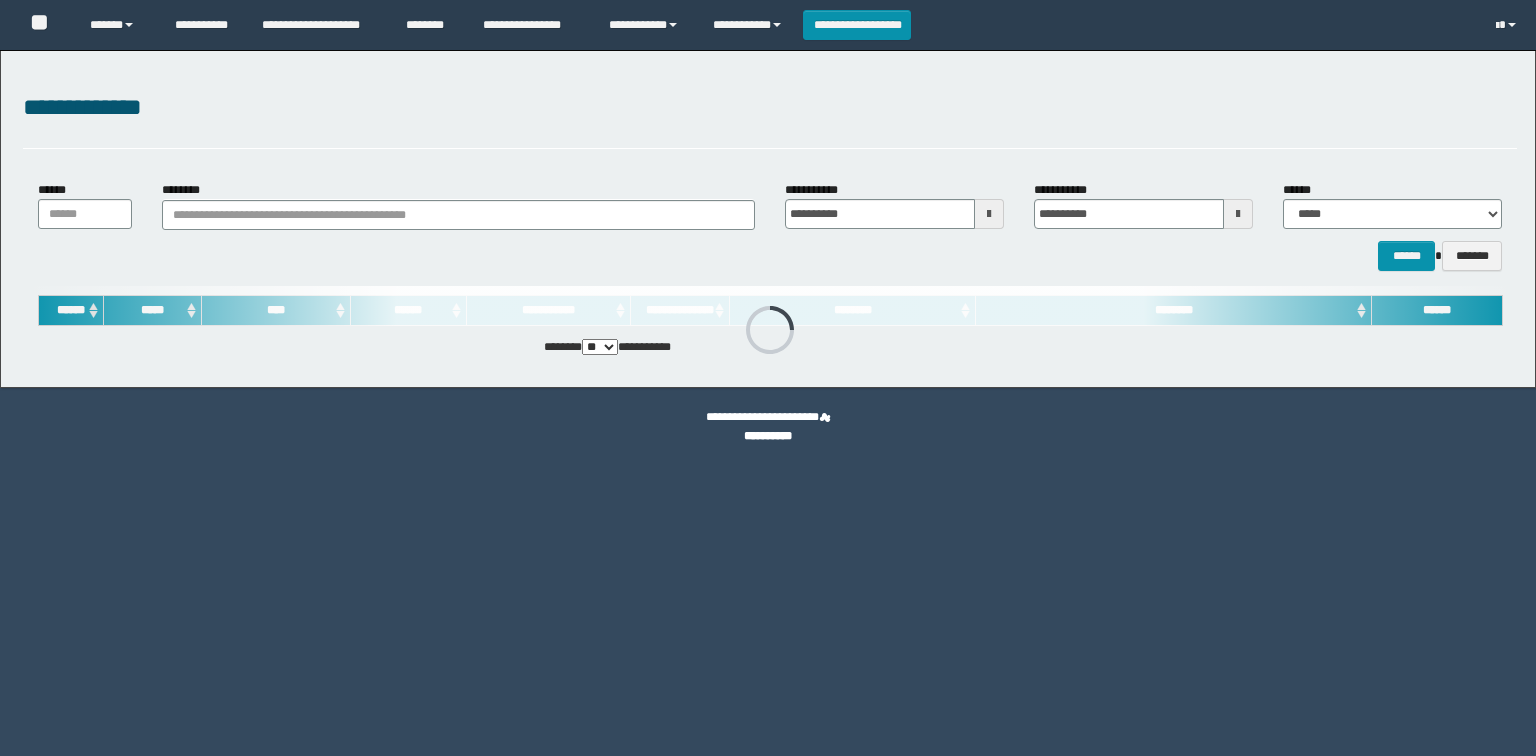scroll, scrollTop: 0, scrollLeft: 0, axis: both 